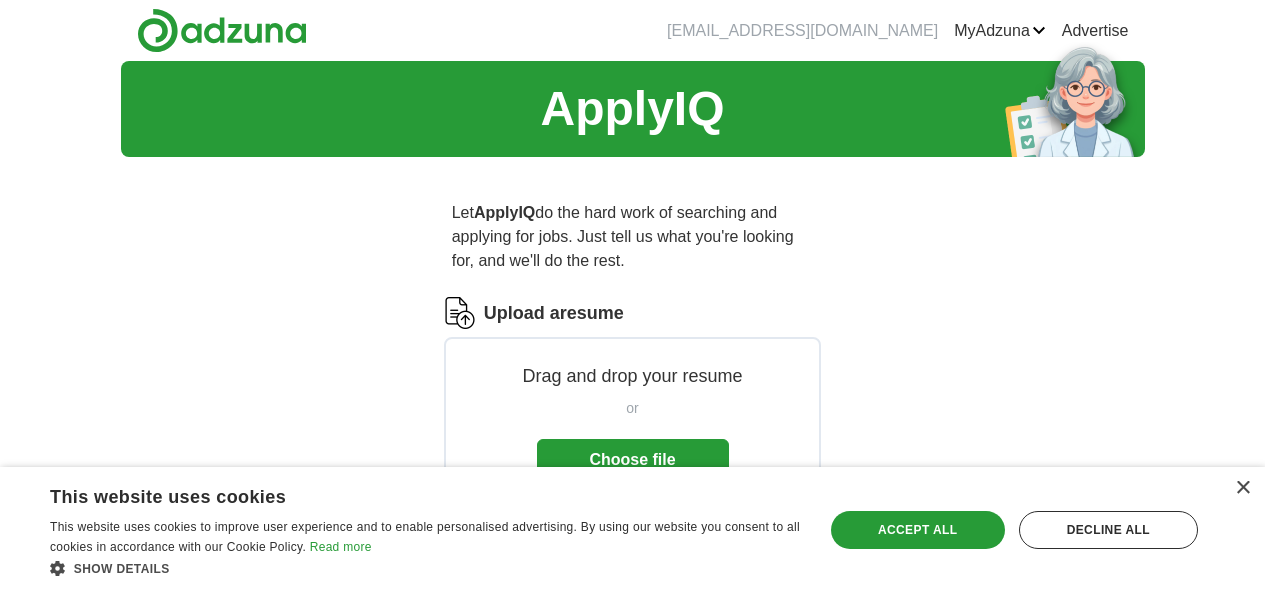scroll, scrollTop: 0, scrollLeft: 0, axis: both 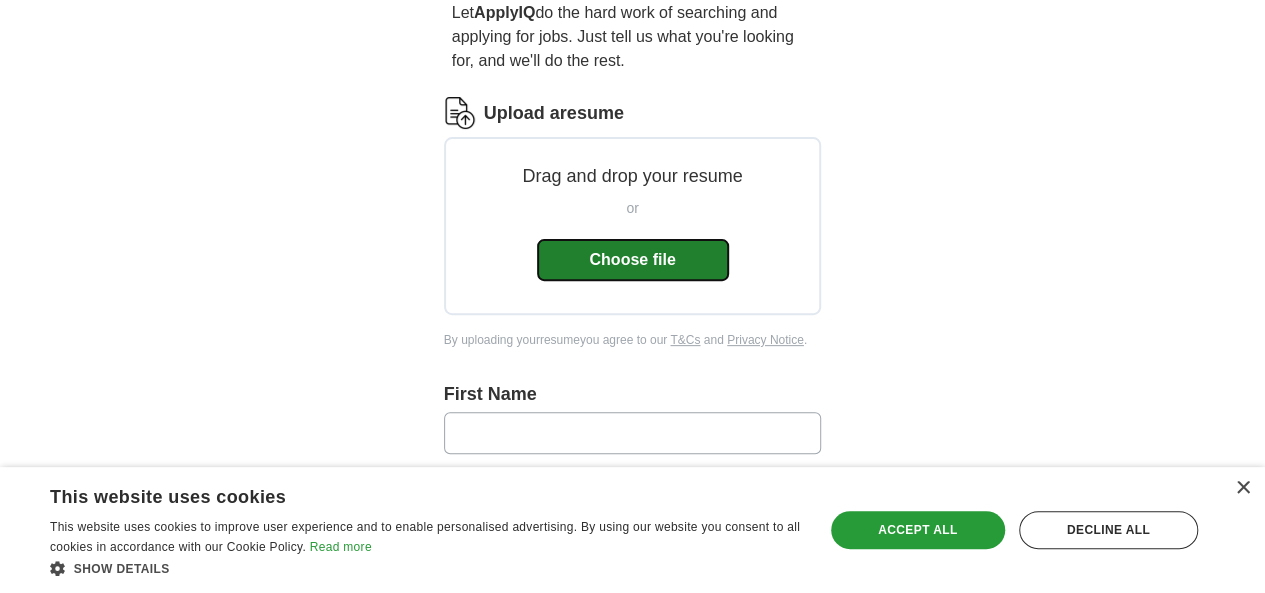 click on "Choose file" at bounding box center [633, 260] 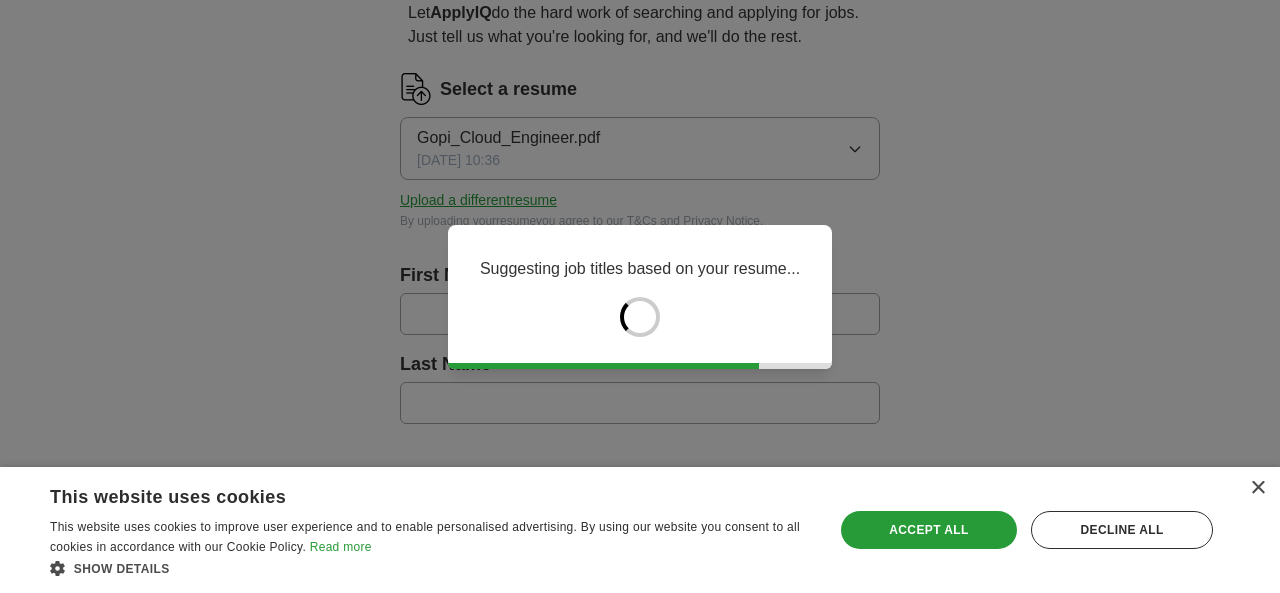 type on "****" 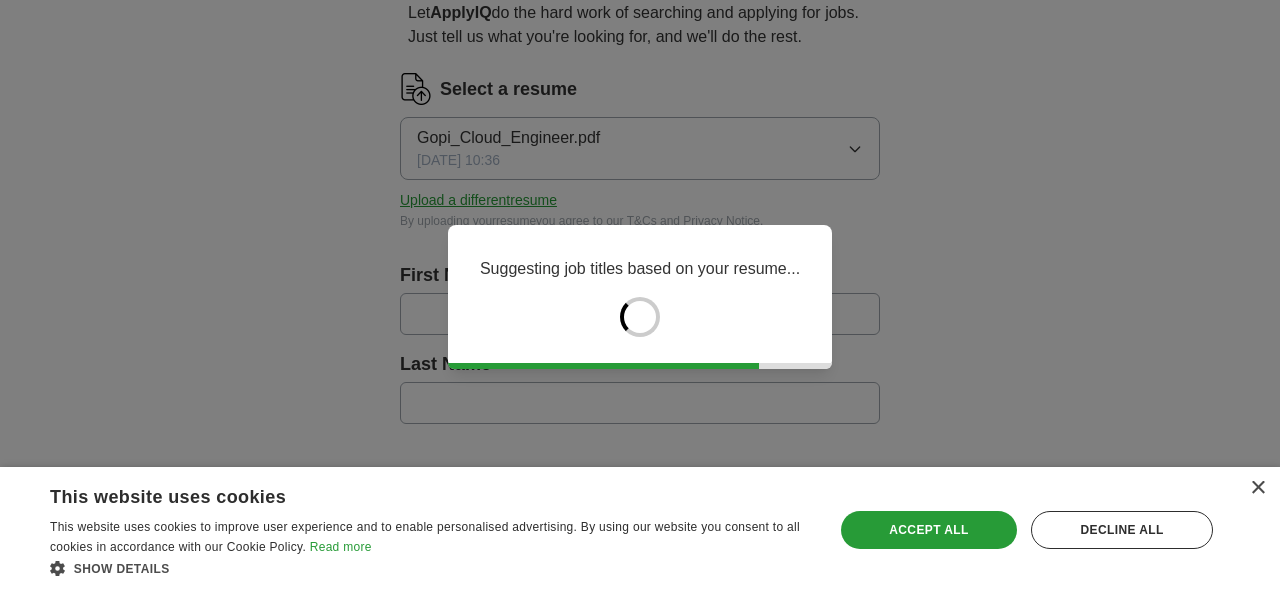 type on "*****" 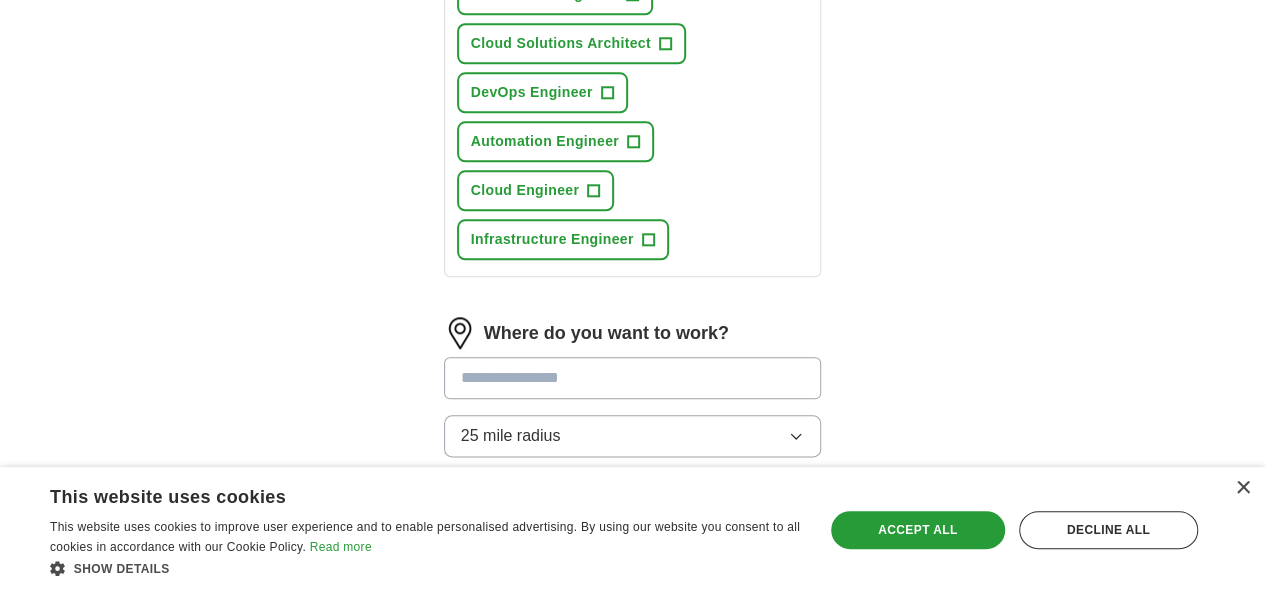 scroll, scrollTop: 1008, scrollLeft: 0, axis: vertical 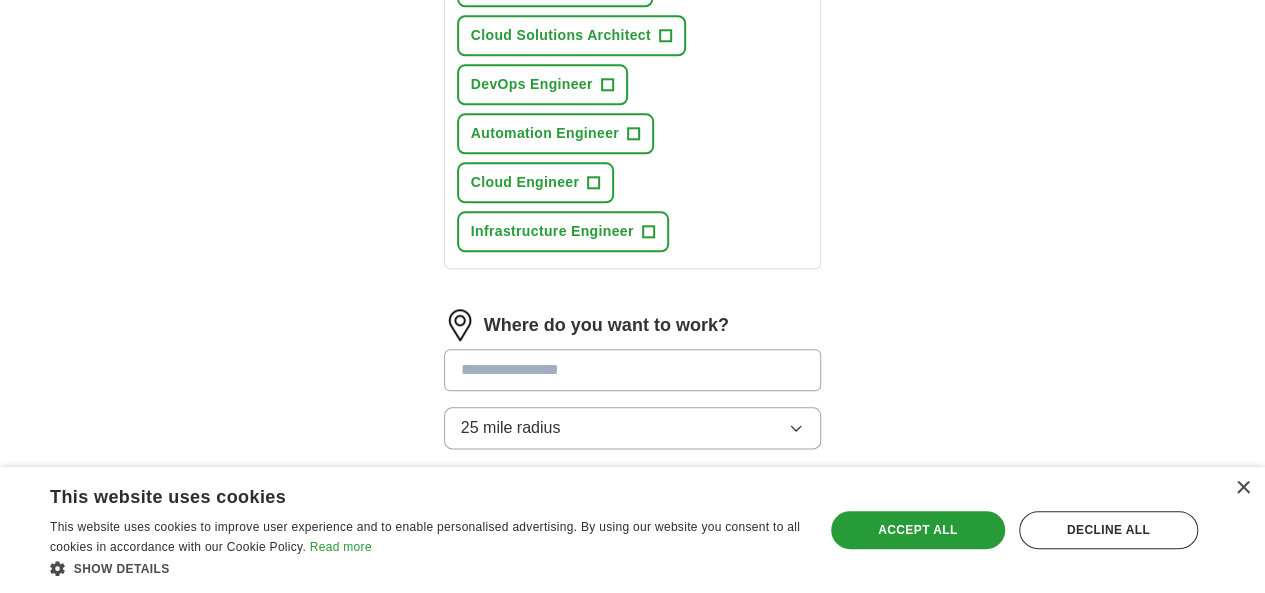 click at bounding box center (633, 370) 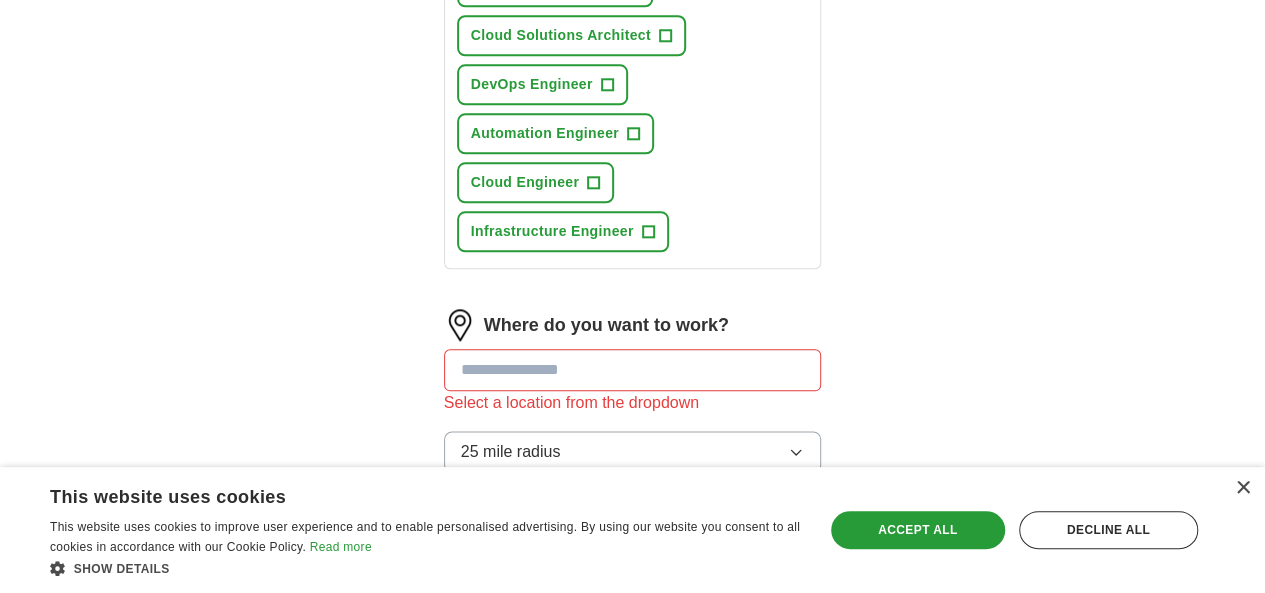 click at bounding box center (633, 370) 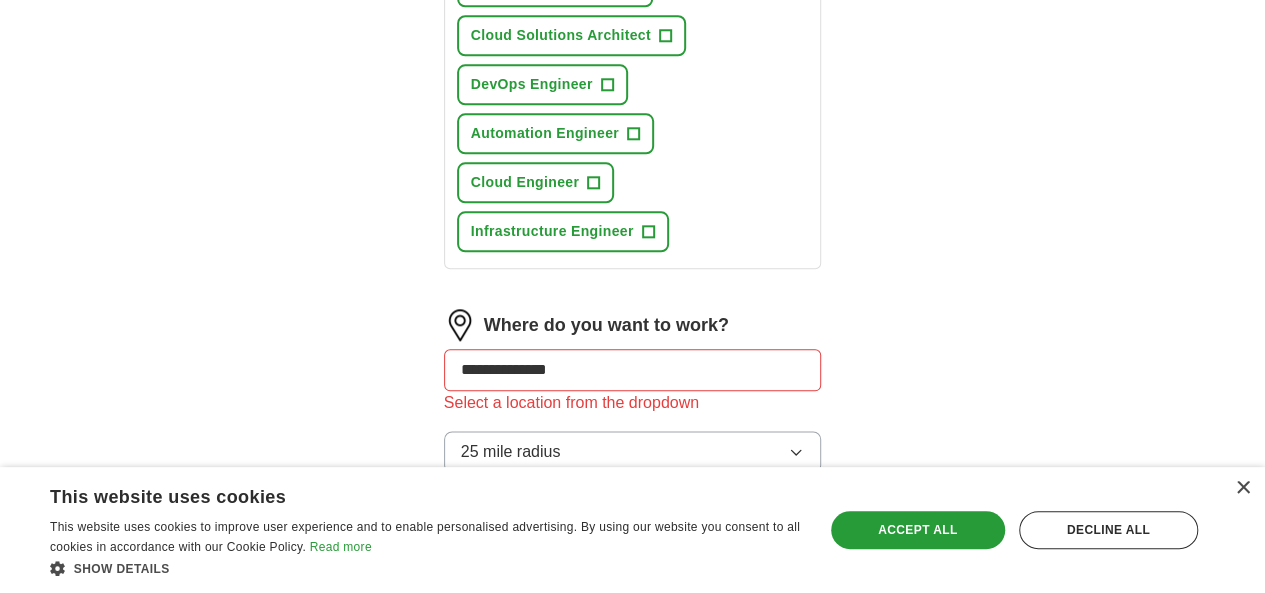 type on "**********" 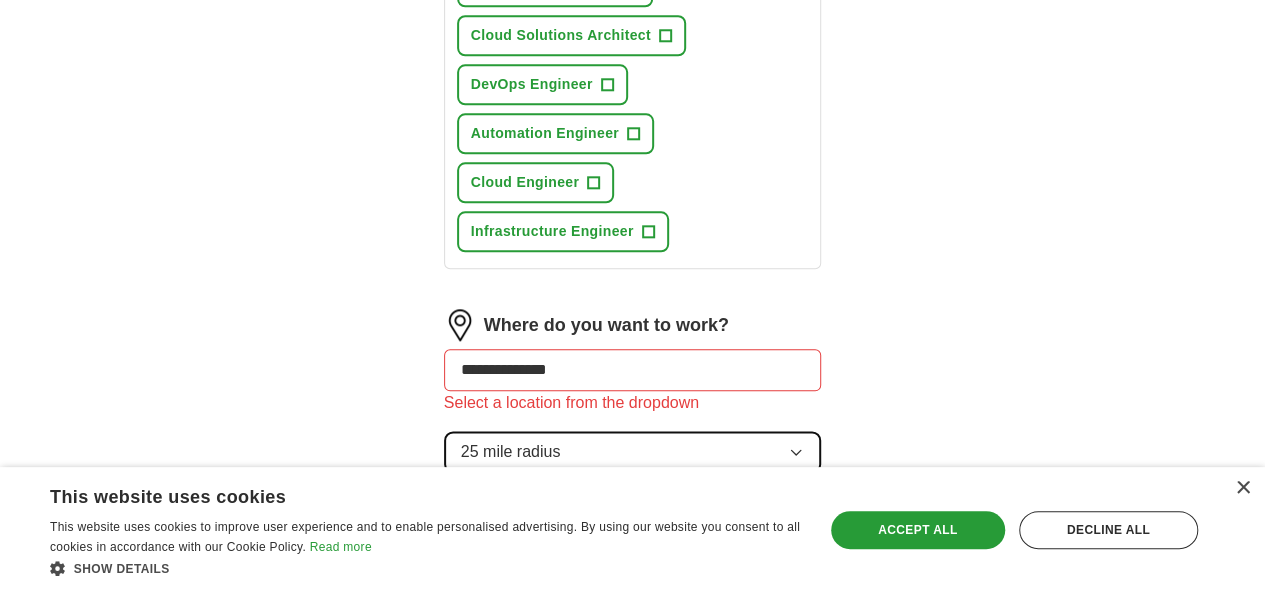 click on "**********" at bounding box center (633, 399) 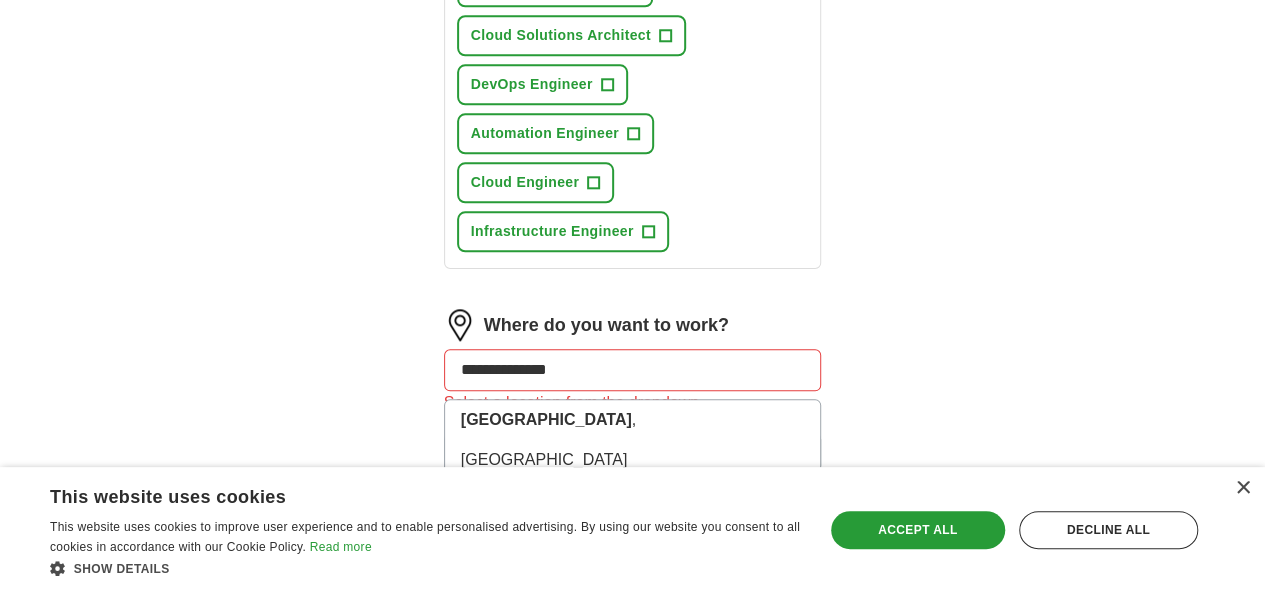 click on "**********" at bounding box center [633, 370] 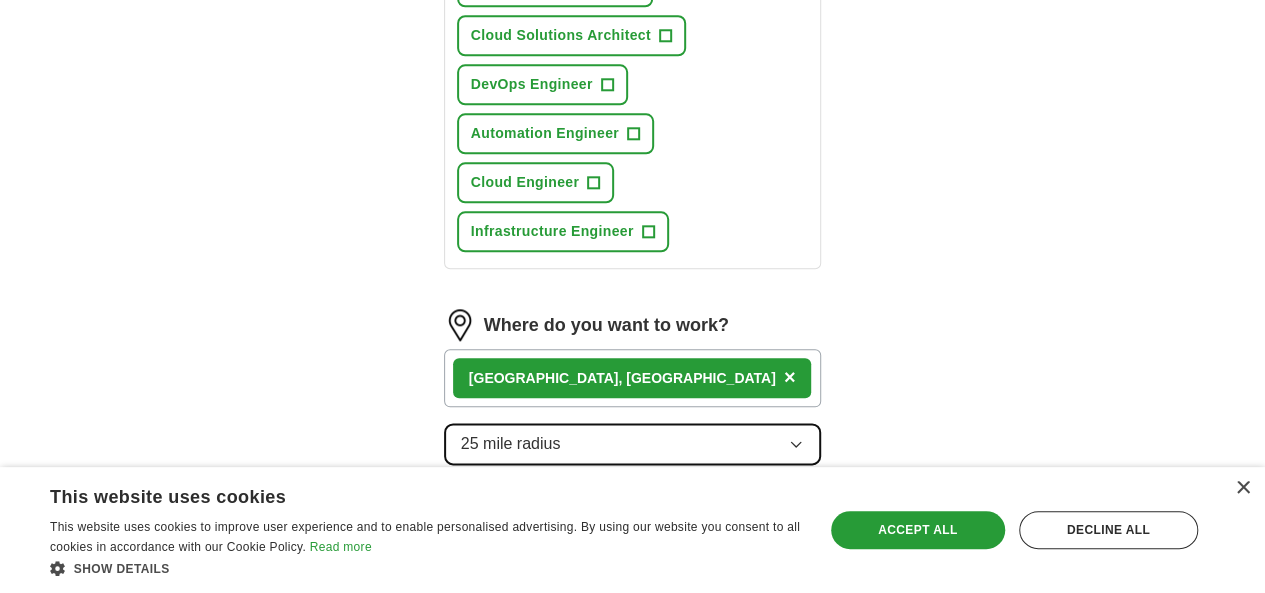 click on "25 mile radius" at bounding box center (633, 444) 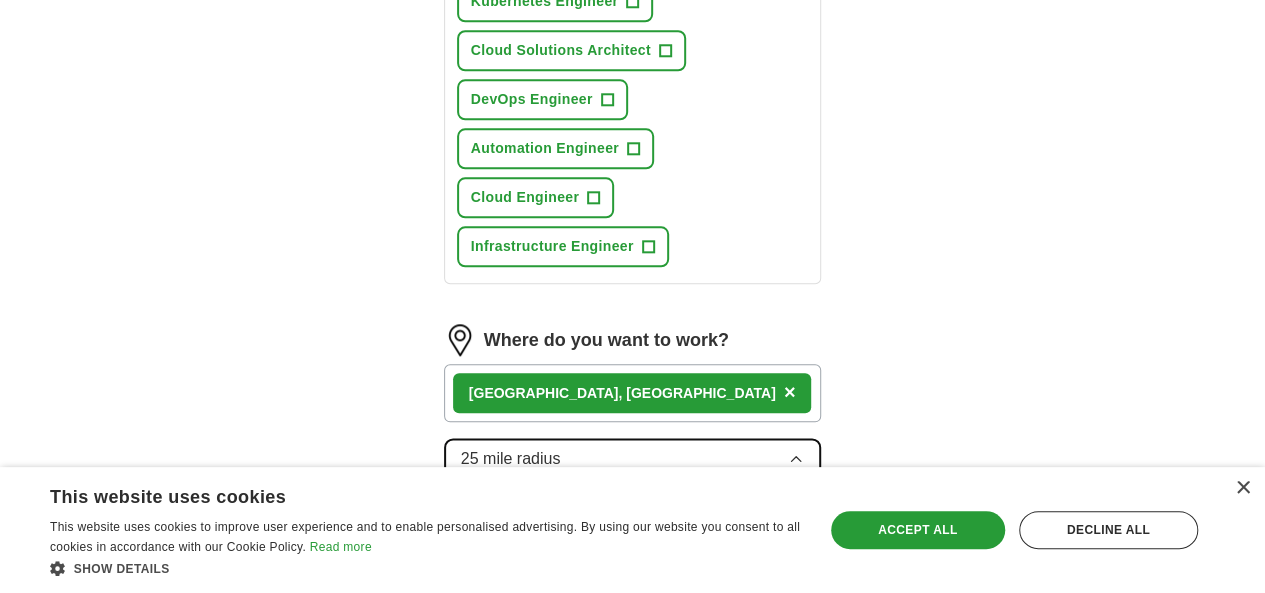 scroll, scrollTop: 1024, scrollLeft: 0, axis: vertical 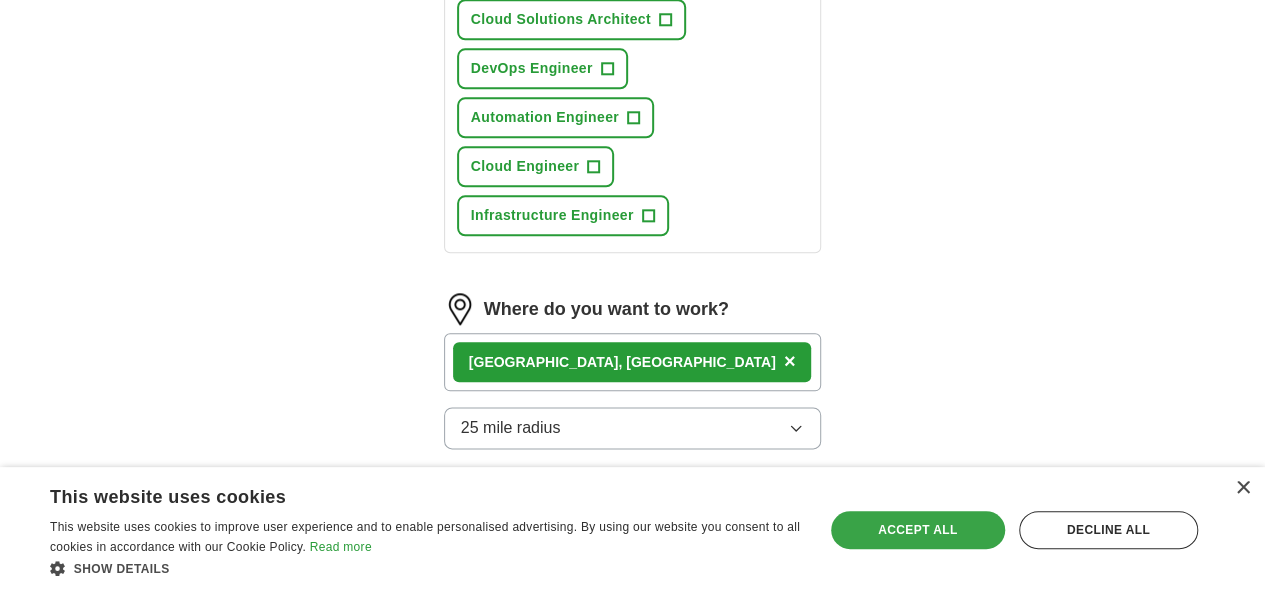 click on "Accept all" at bounding box center (918, 530) 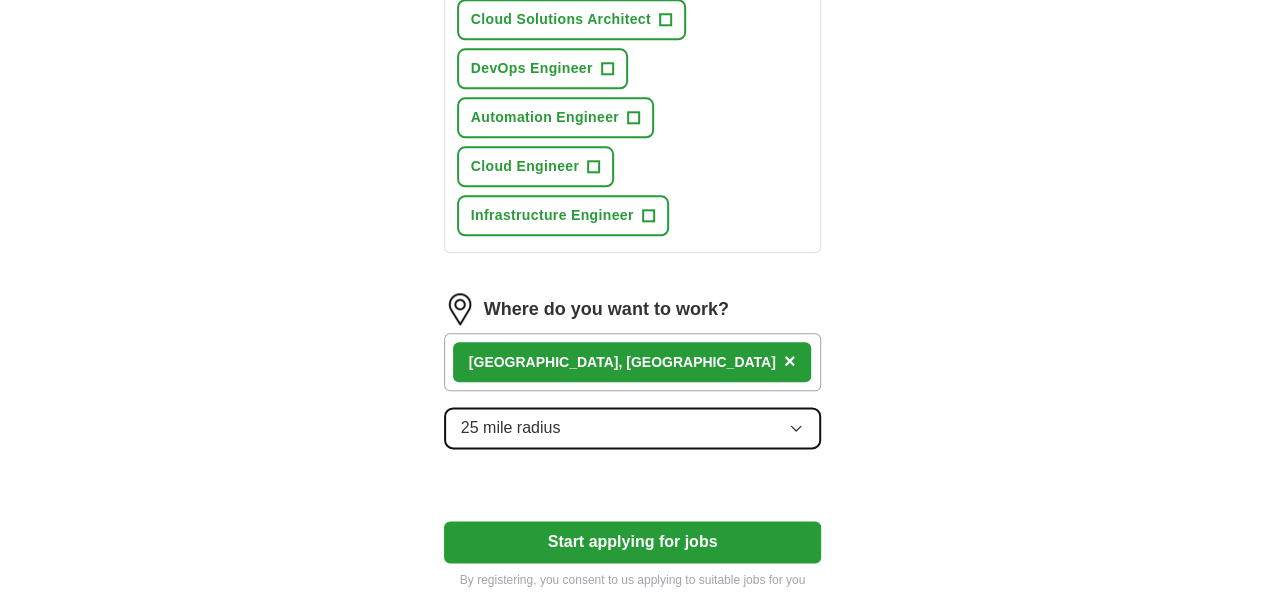 click on "25 mile radius" at bounding box center [633, 428] 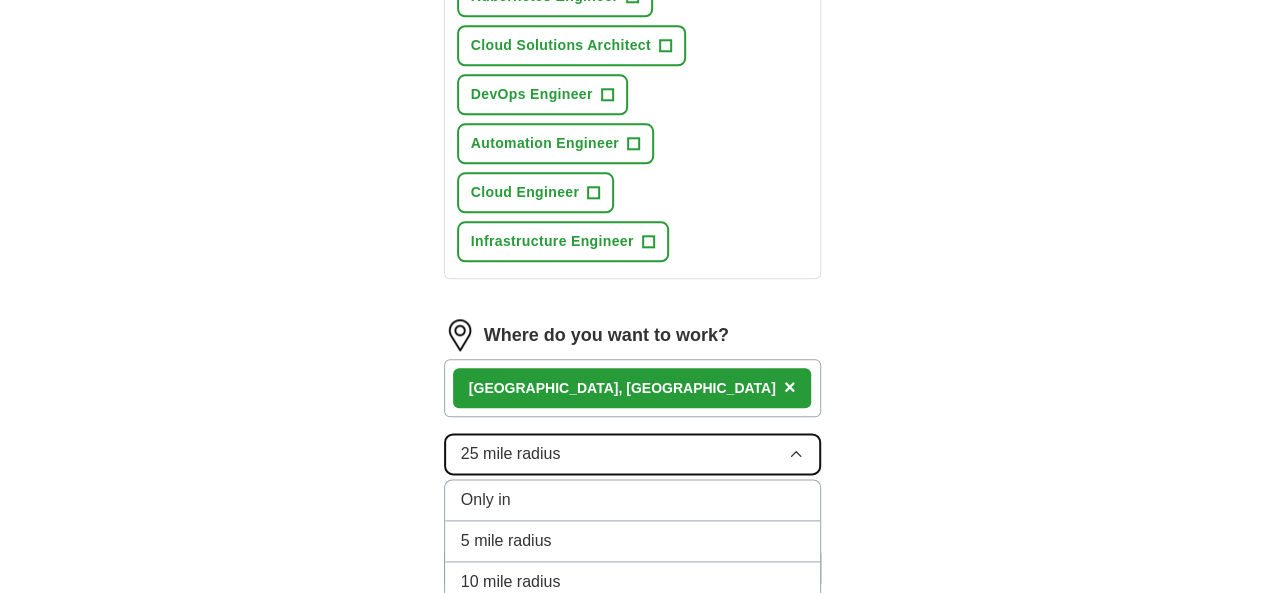 scroll, scrollTop: 924, scrollLeft: 0, axis: vertical 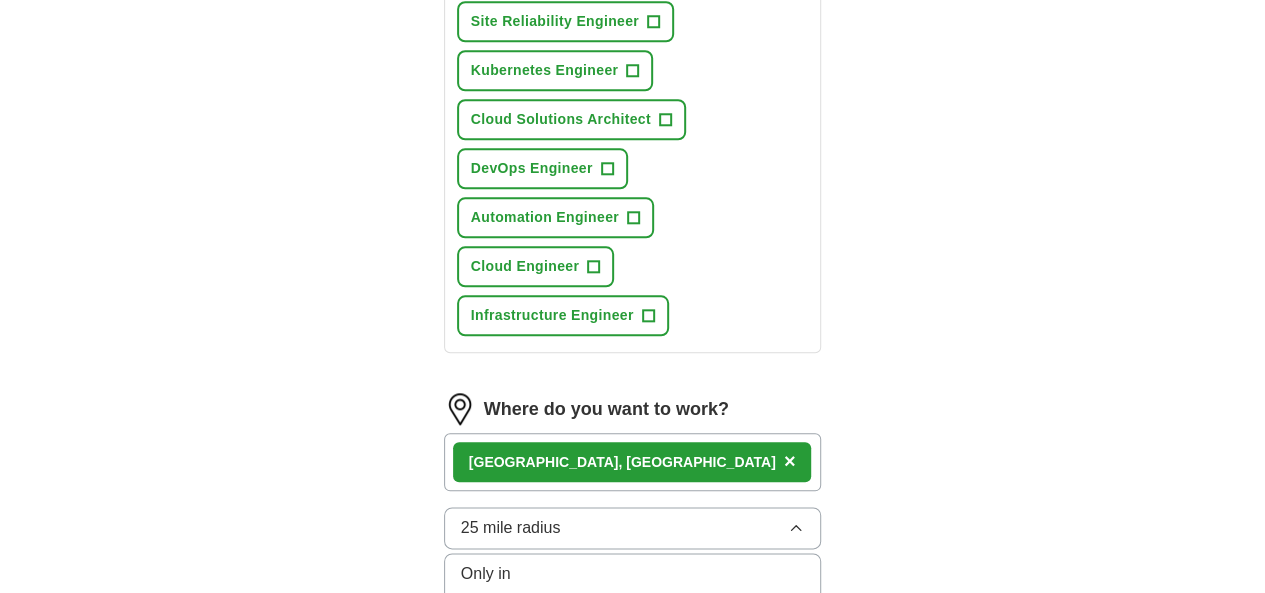 click on "100 mile radius" at bounding box center (633, 782) 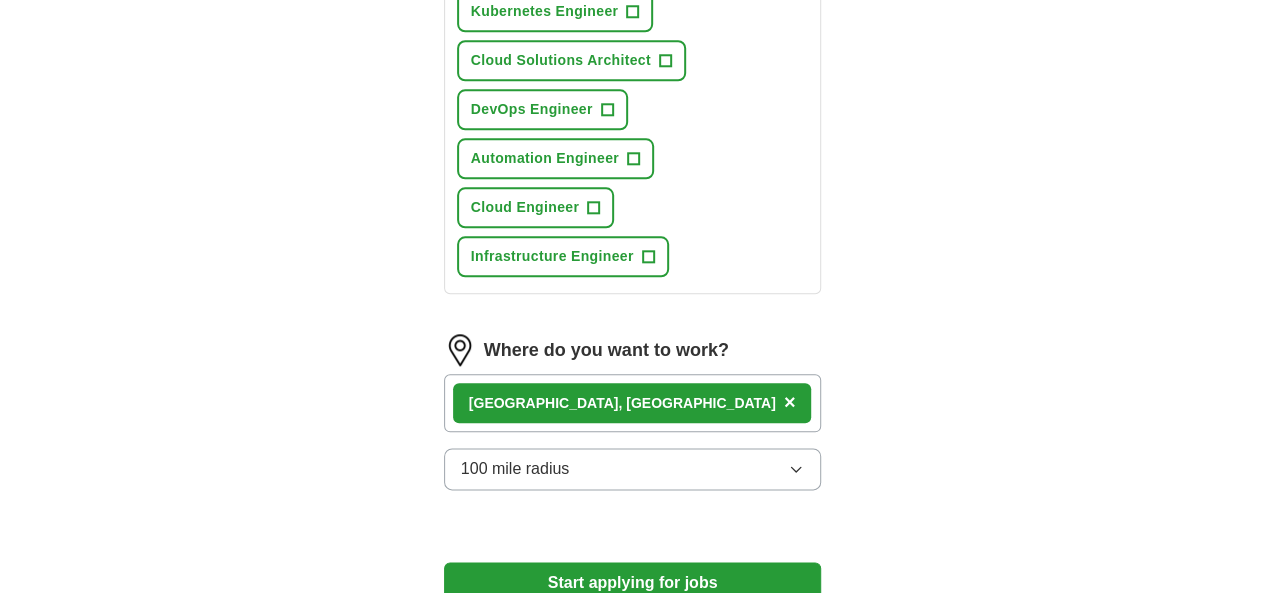 scroll, scrollTop: 1024, scrollLeft: 0, axis: vertical 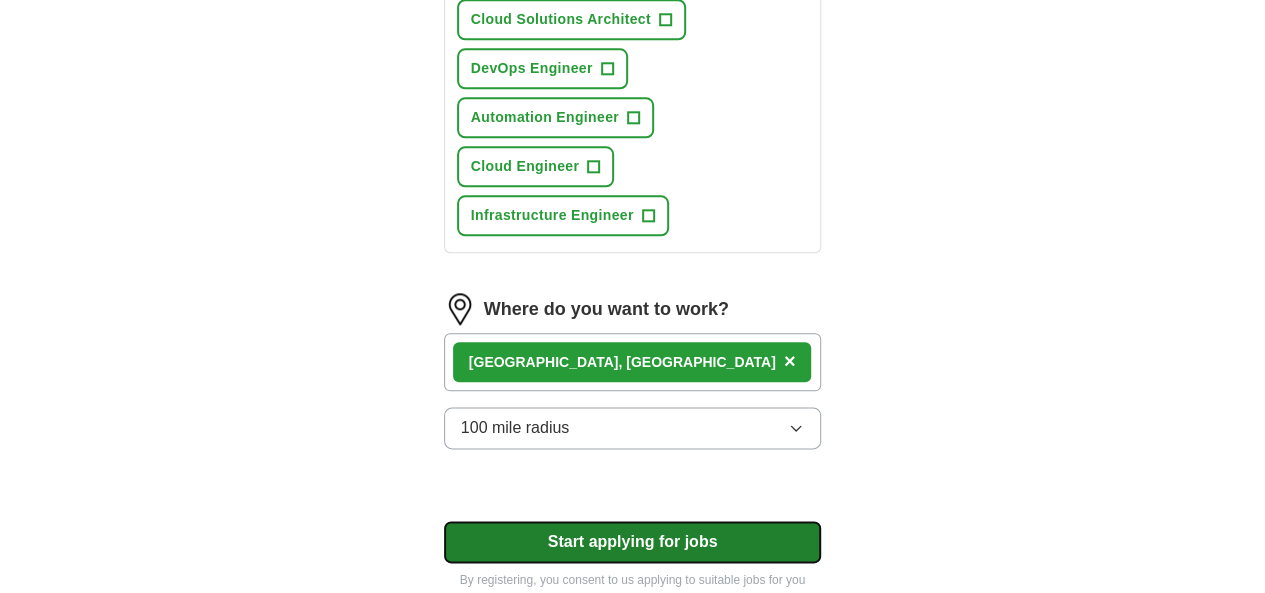 click on "Start applying for jobs" at bounding box center [633, 542] 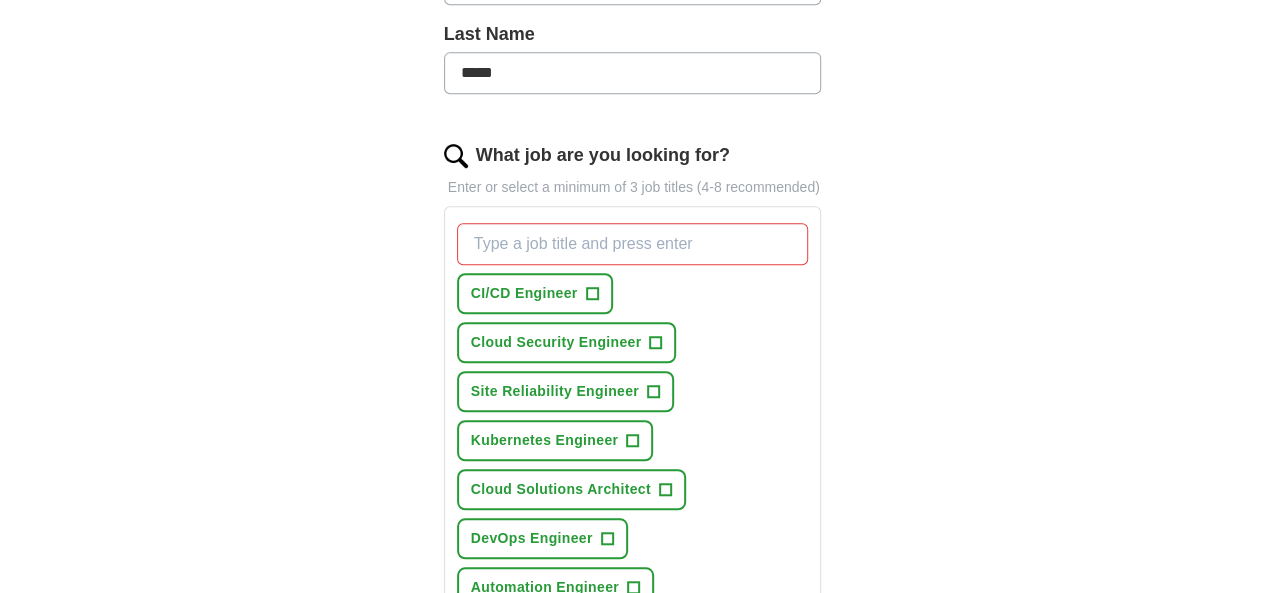 scroll, scrollTop: 524, scrollLeft: 0, axis: vertical 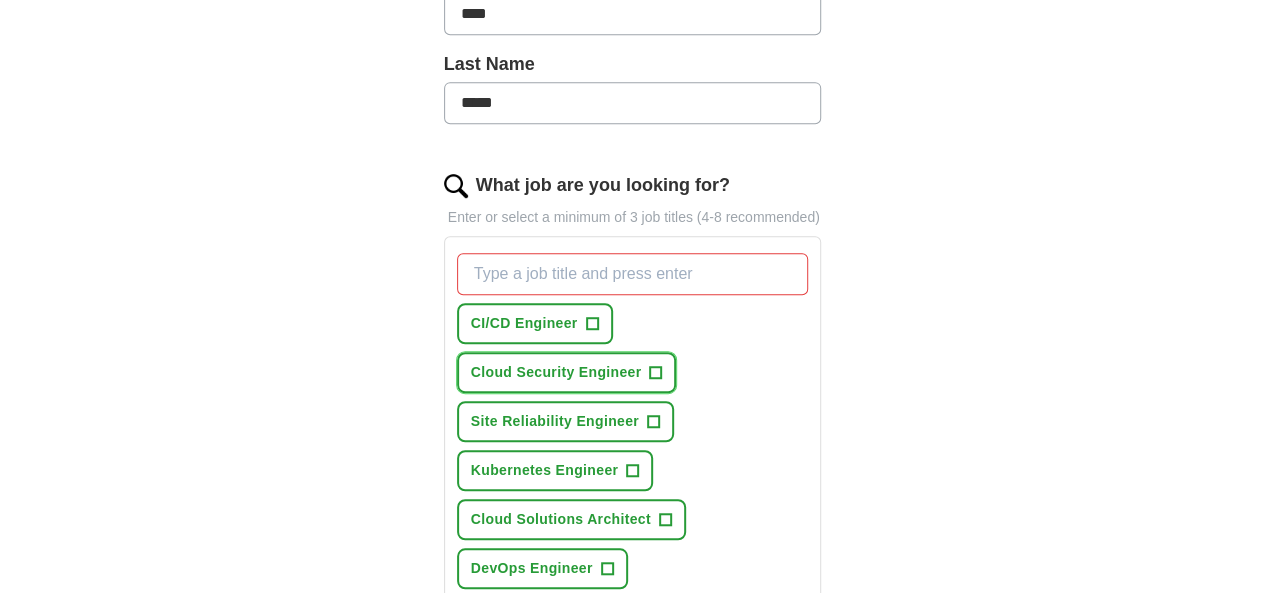 click on "Cloud Security Engineer" at bounding box center [556, 372] 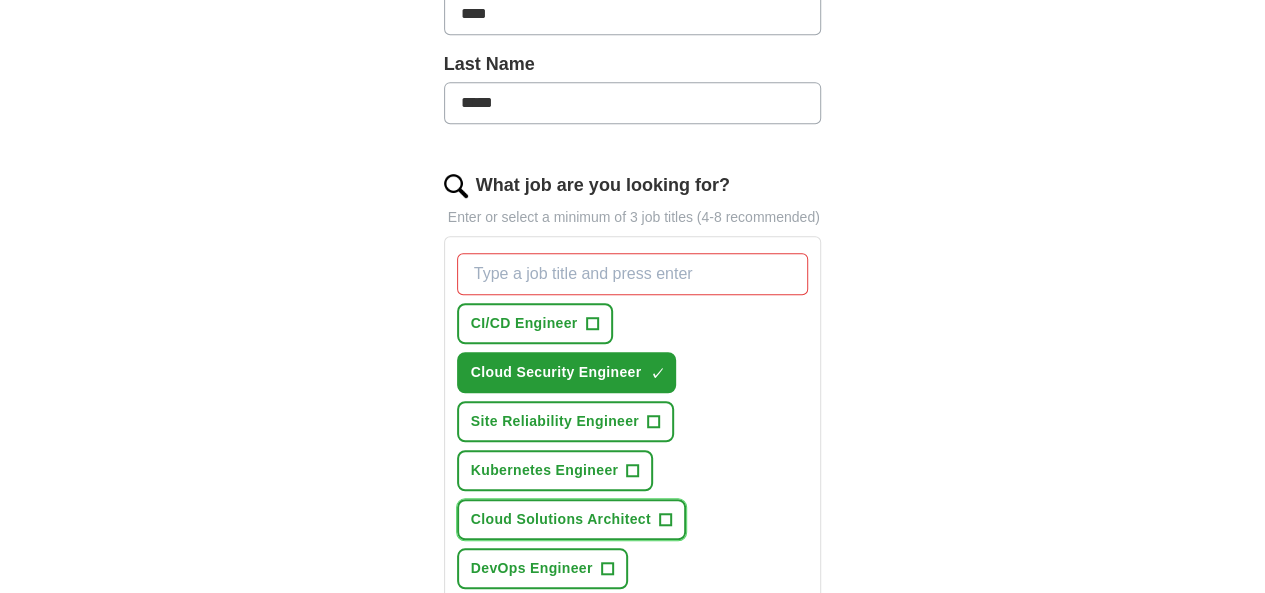 click on "Cloud Solutions Architect" at bounding box center (561, 519) 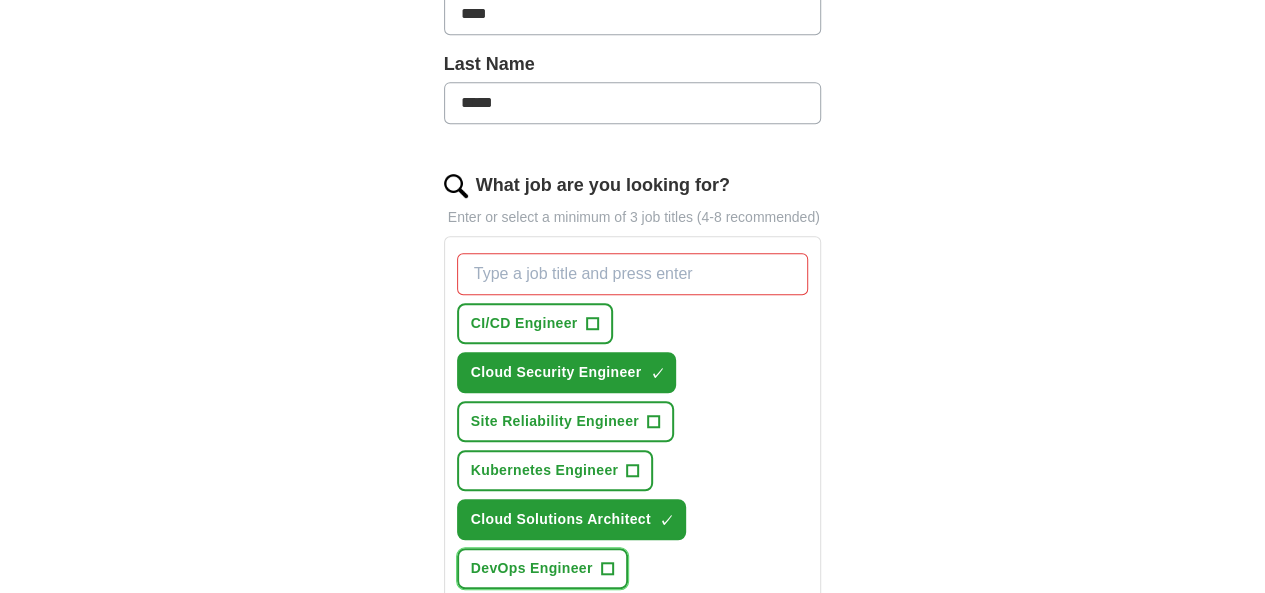 click on "DevOps Engineer" at bounding box center [532, 568] 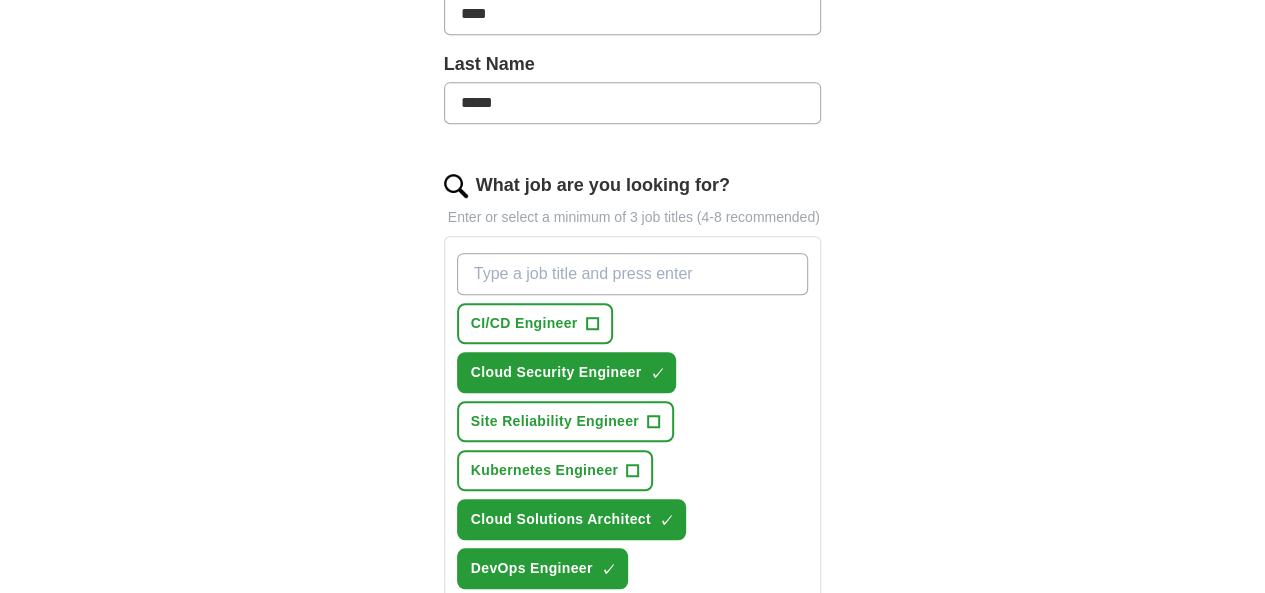 click on "Cloud Engineer" at bounding box center [525, 666] 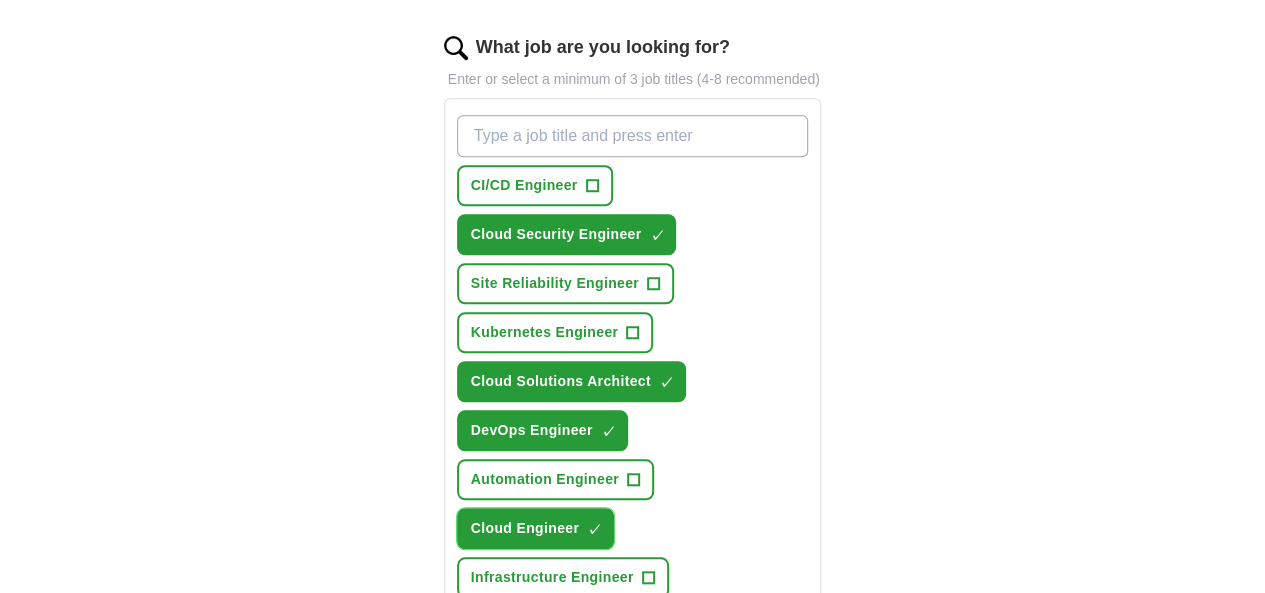 scroll, scrollTop: 624, scrollLeft: 0, axis: vertical 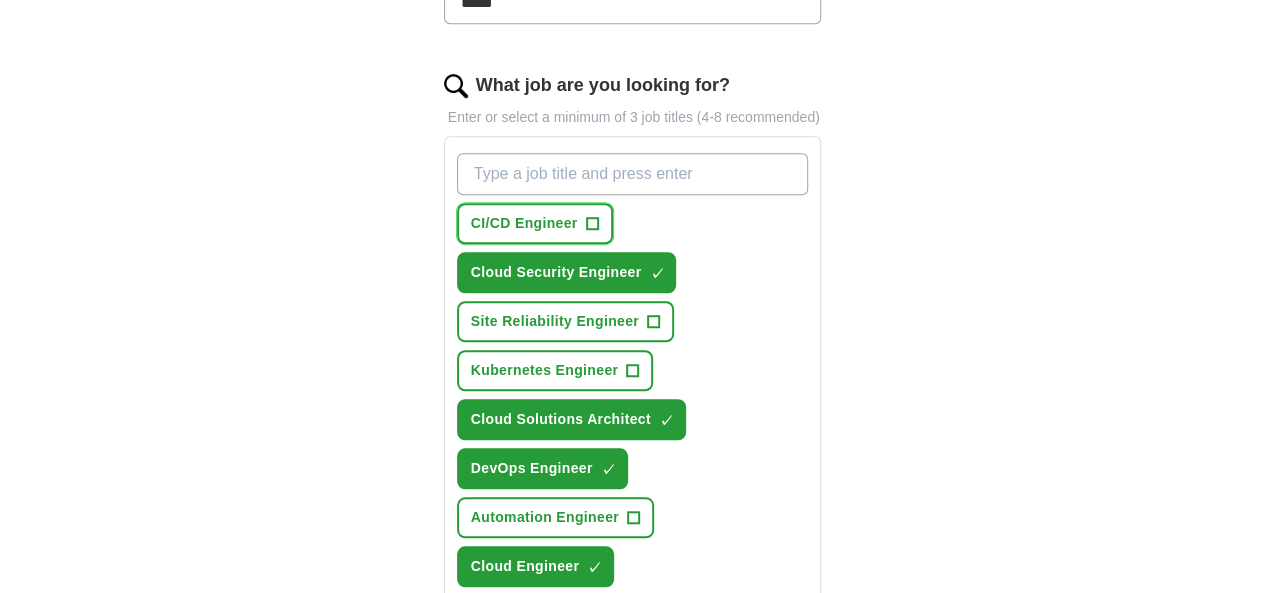 click on "CI/CD Engineer" at bounding box center [524, 223] 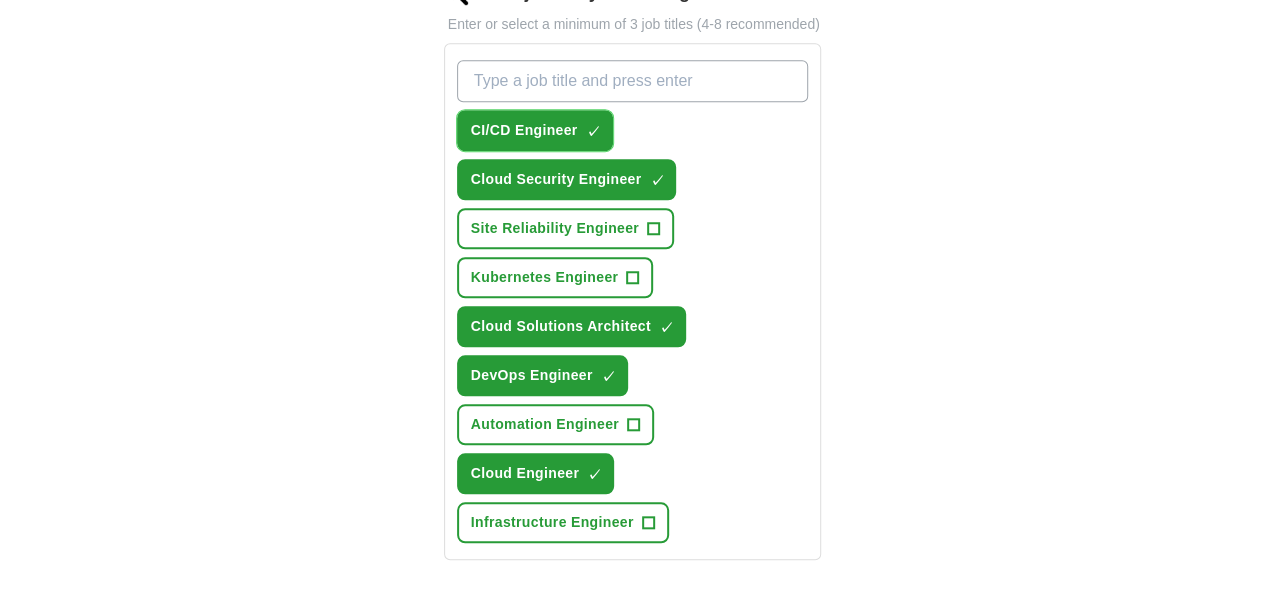 scroll, scrollTop: 1024, scrollLeft: 0, axis: vertical 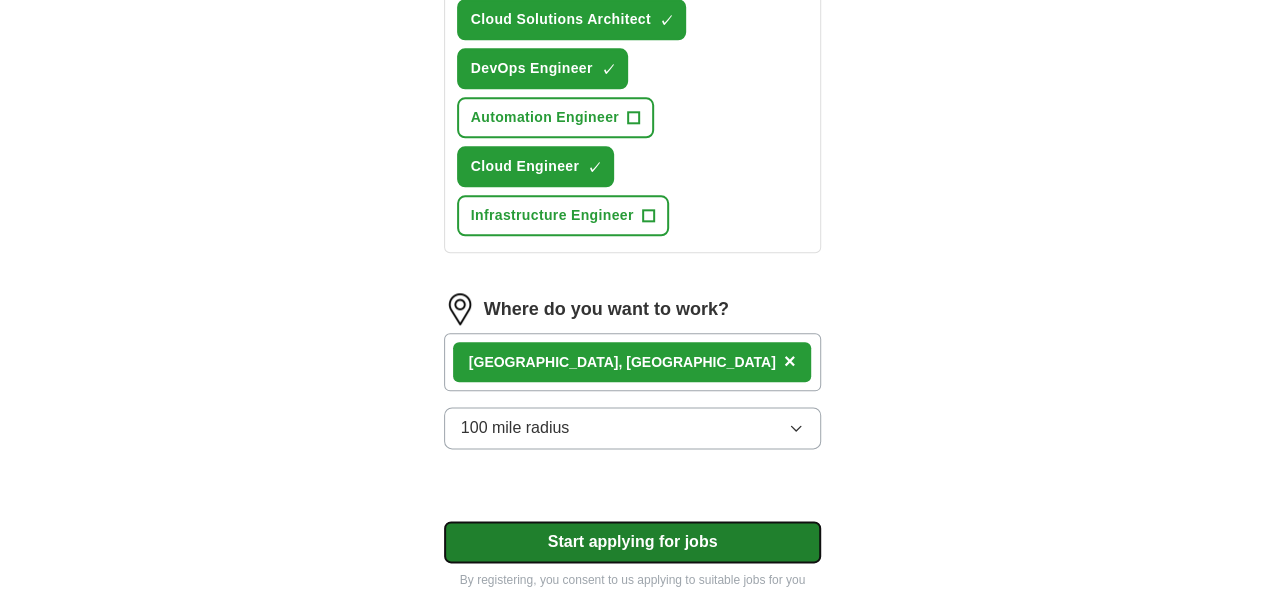 click on "Start applying for jobs" at bounding box center [633, 542] 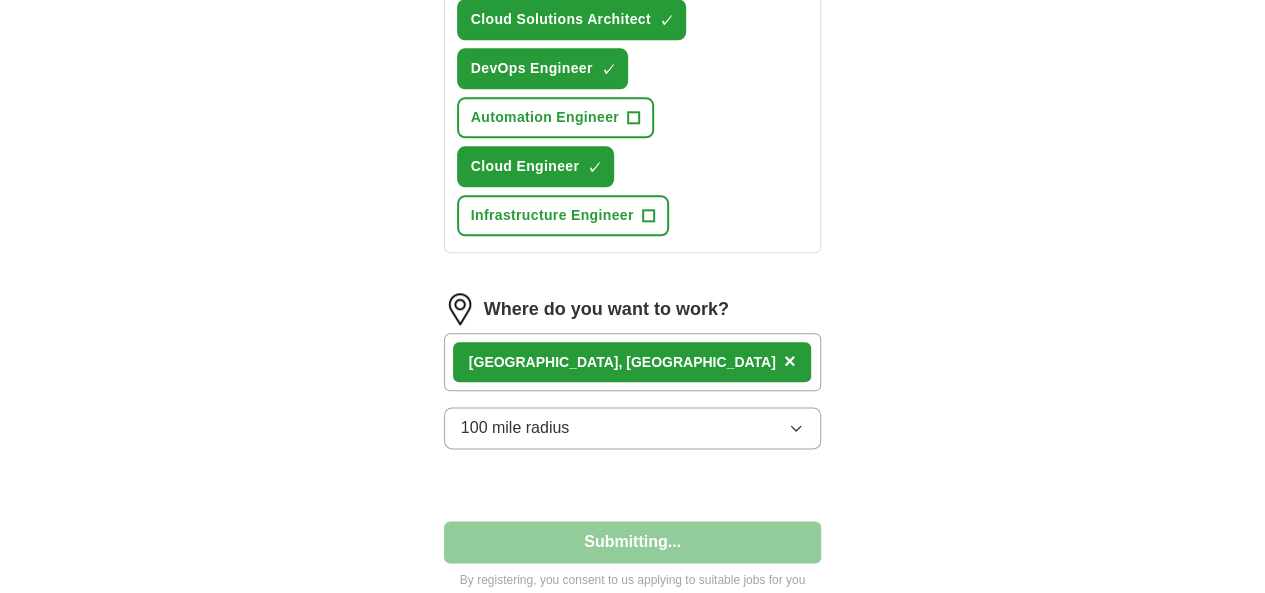 select on "**" 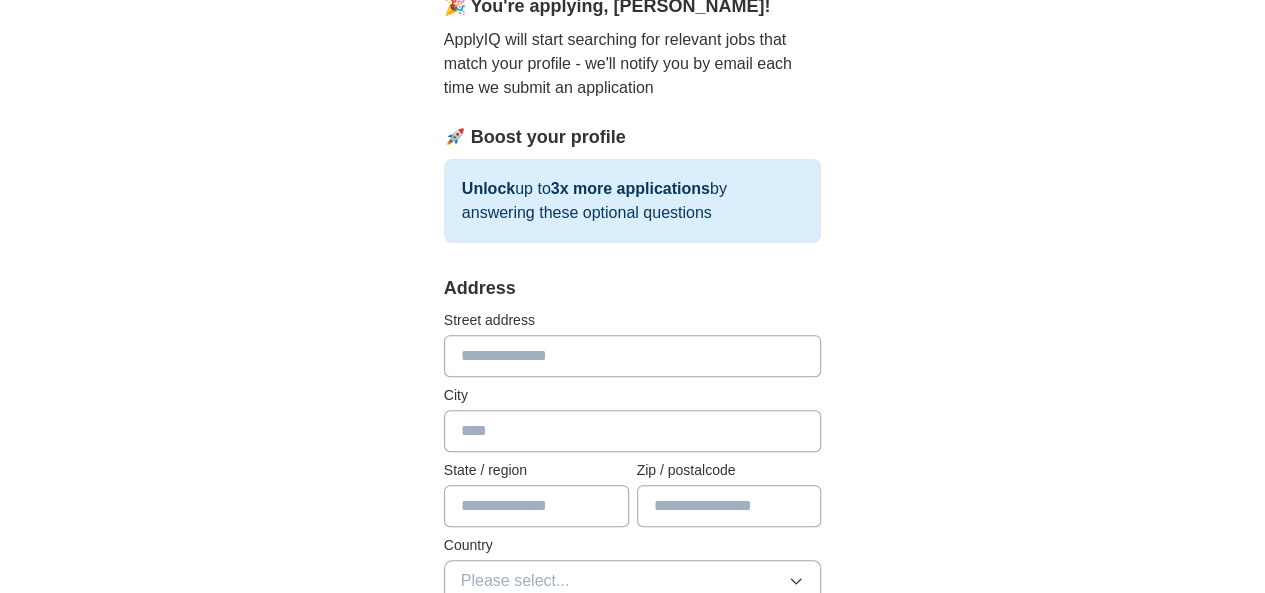 scroll, scrollTop: 300, scrollLeft: 0, axis: vertical 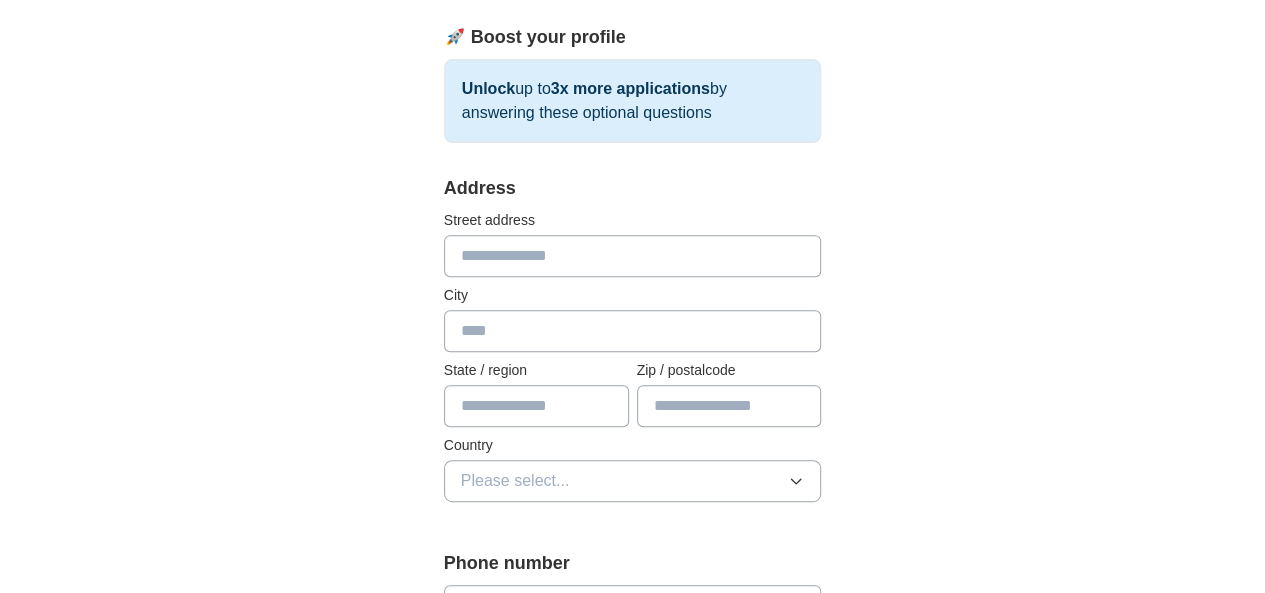 click at bounding box center (633, 256) 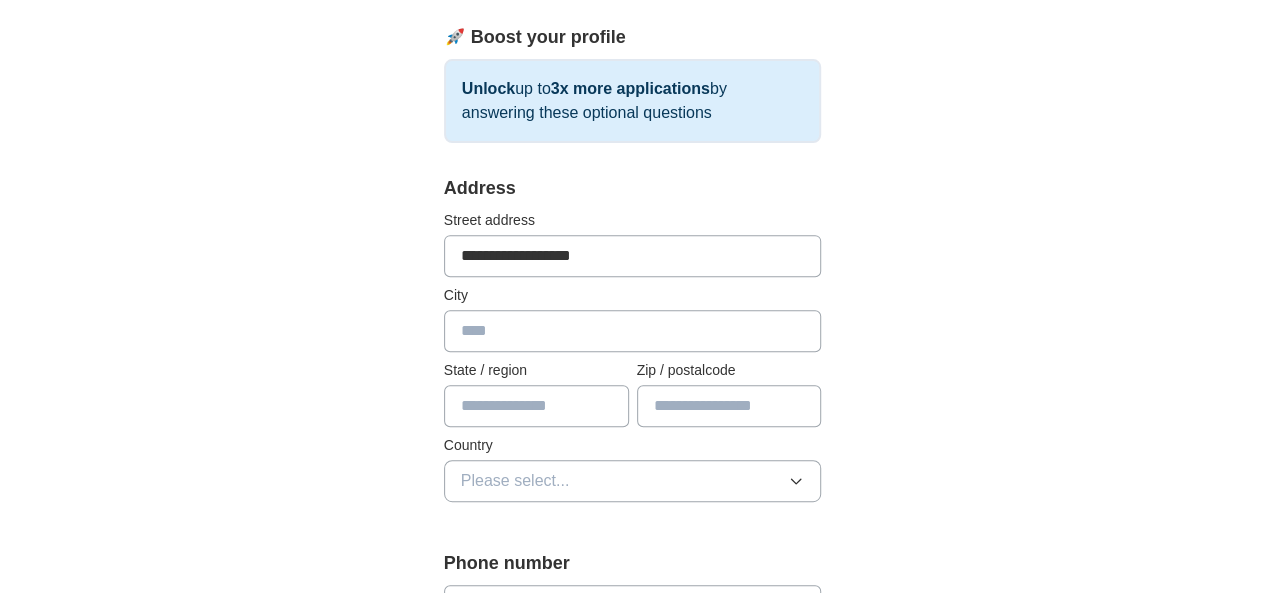 type on "**********" 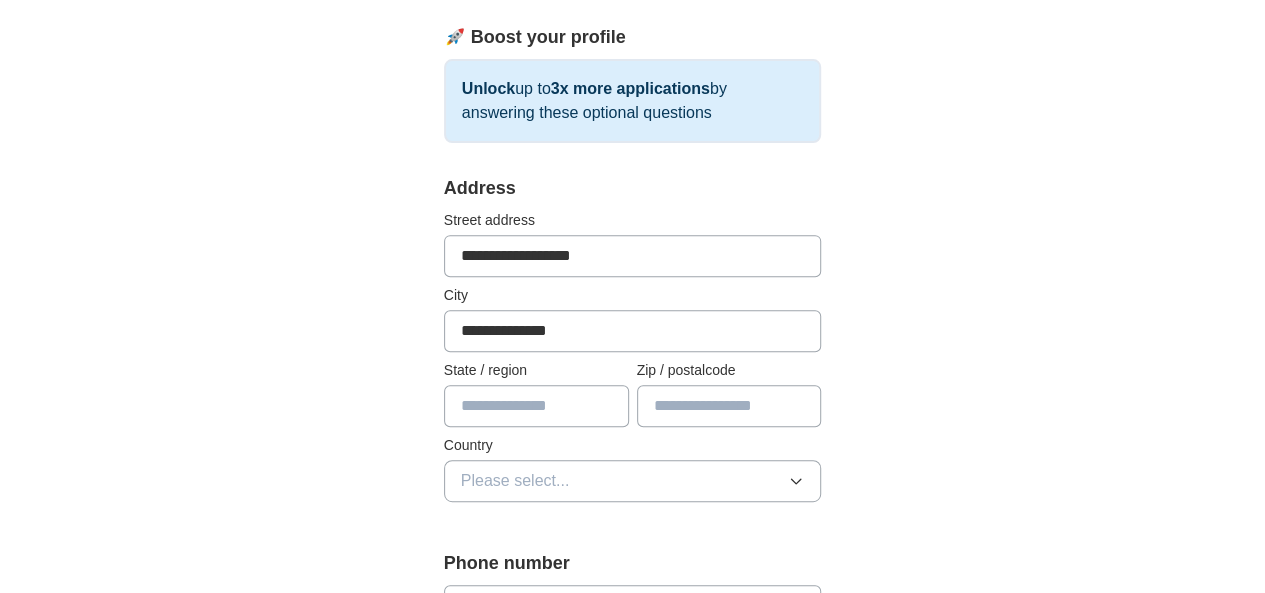 type on "********" 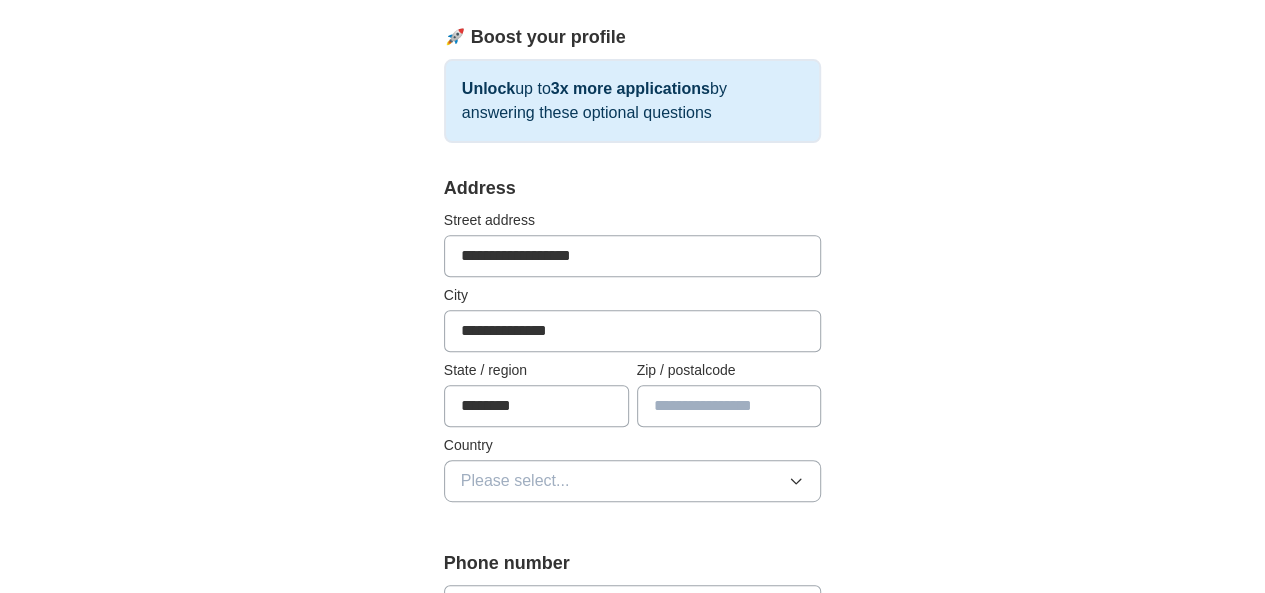 type on "*****" 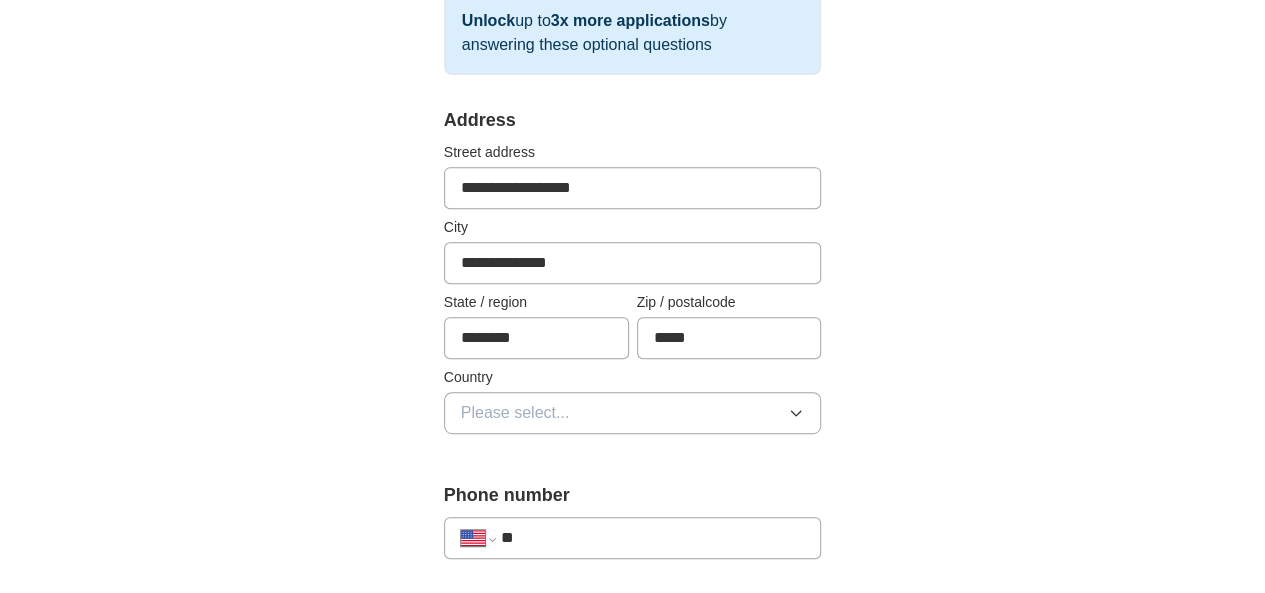 scroll, scrollTop: 400, scrollLeft: 0, axis: vertical 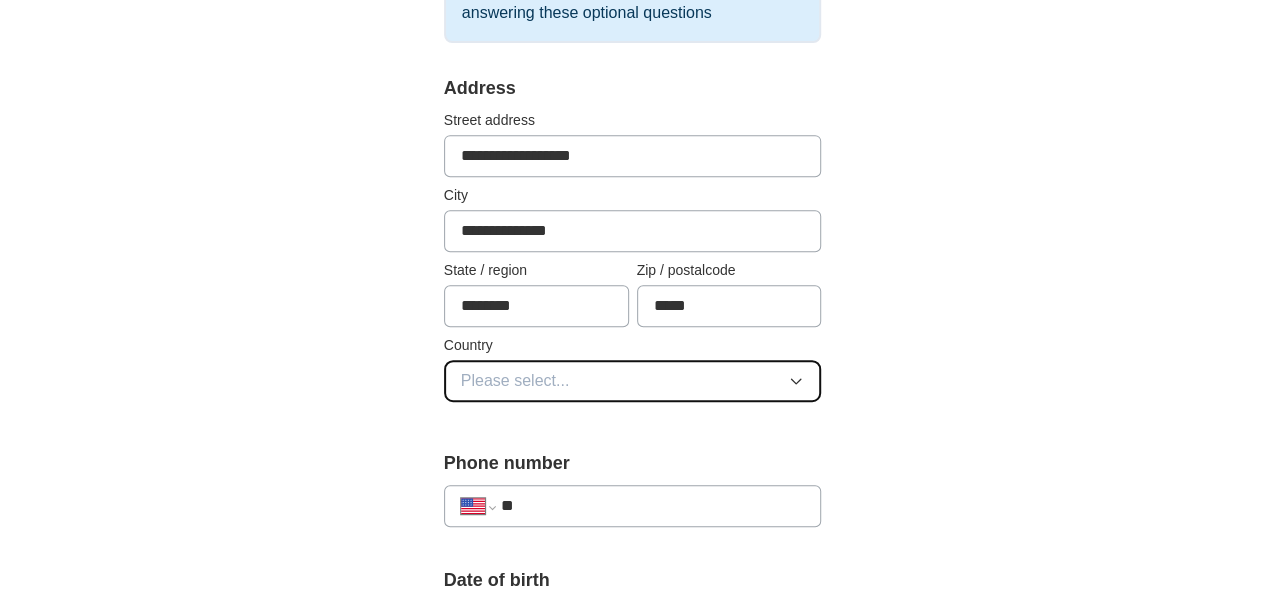 click on "Please select..." at bounding box center (633, 381) 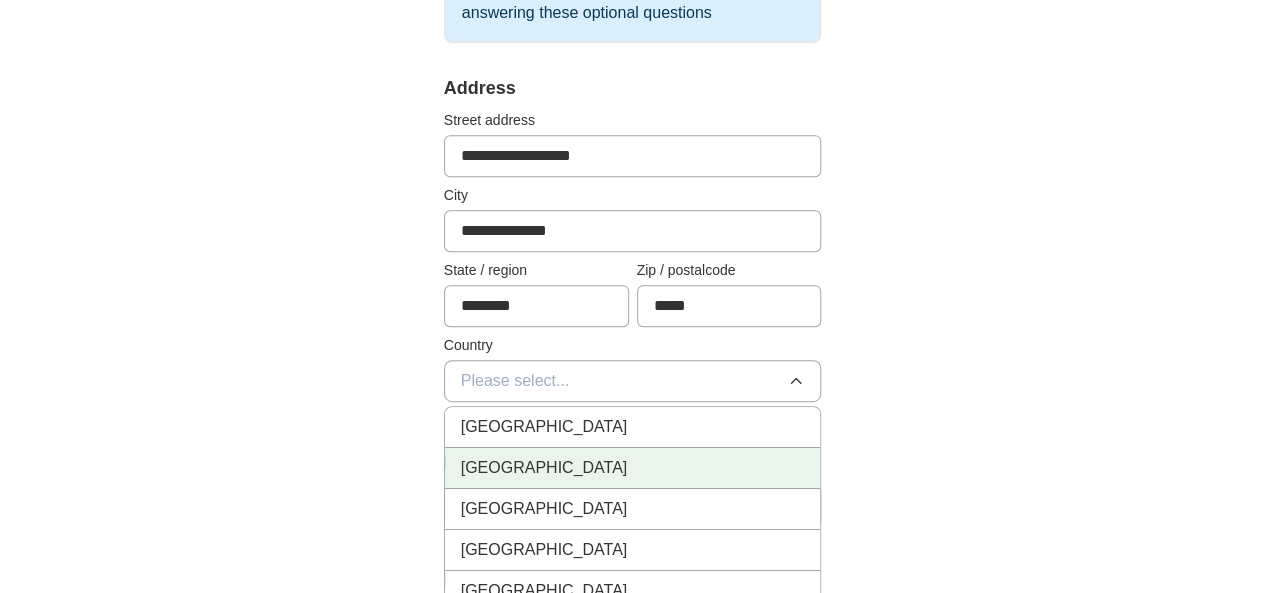 click on "United States" at bounding box center [633, 468] 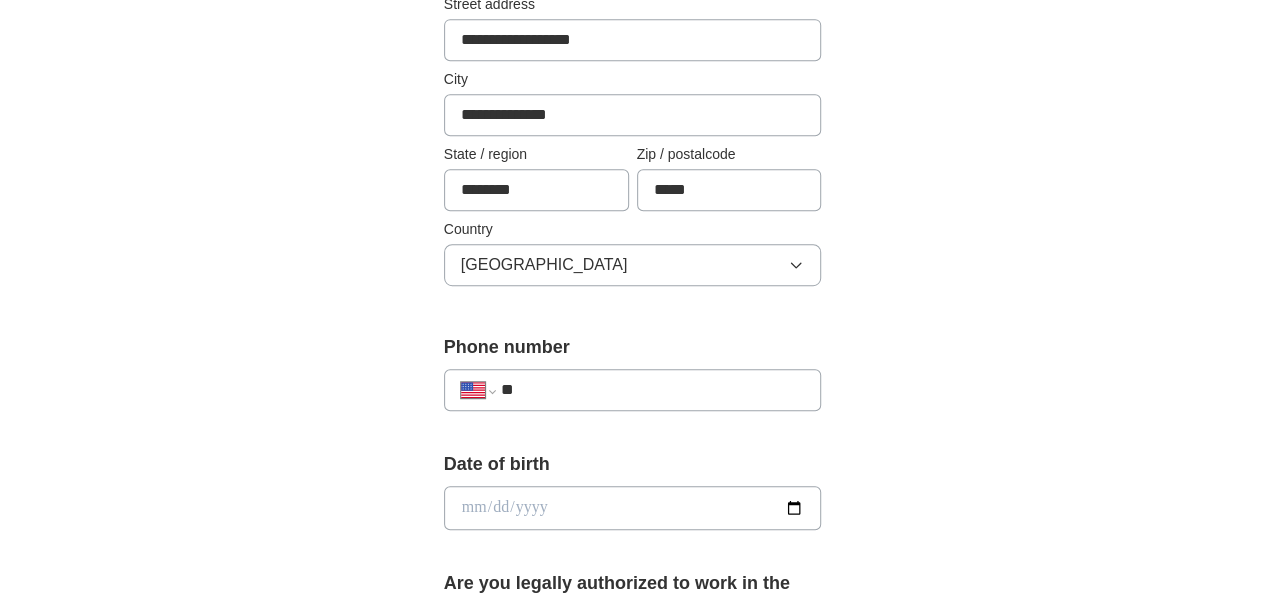 scroll, scrollTop: 600, scrollLeft: 0, axis: vertical 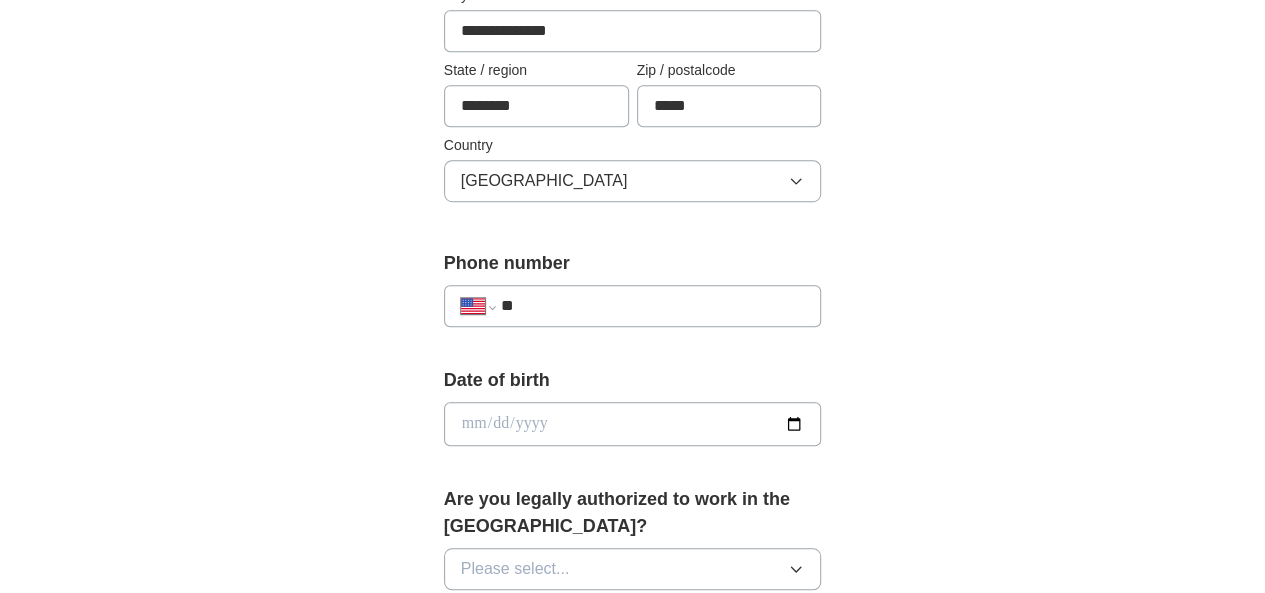 click on "**" at bounding box center (653, 306) 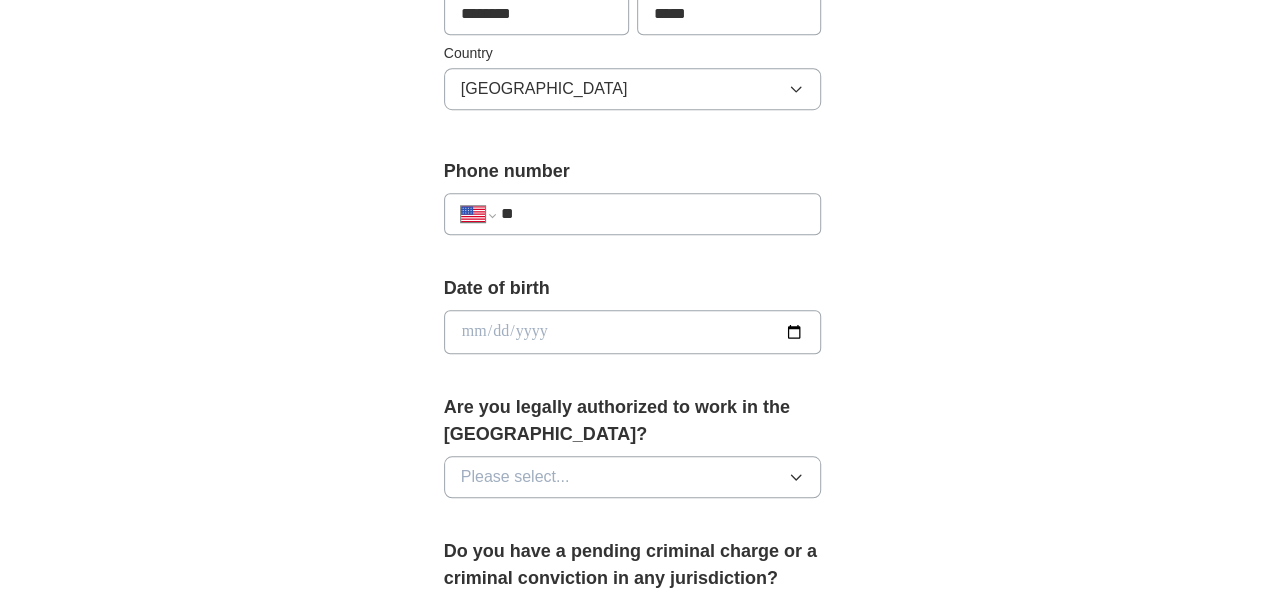 scroll, scrollTop: 800, scrollLeft: 0, axis: vertical 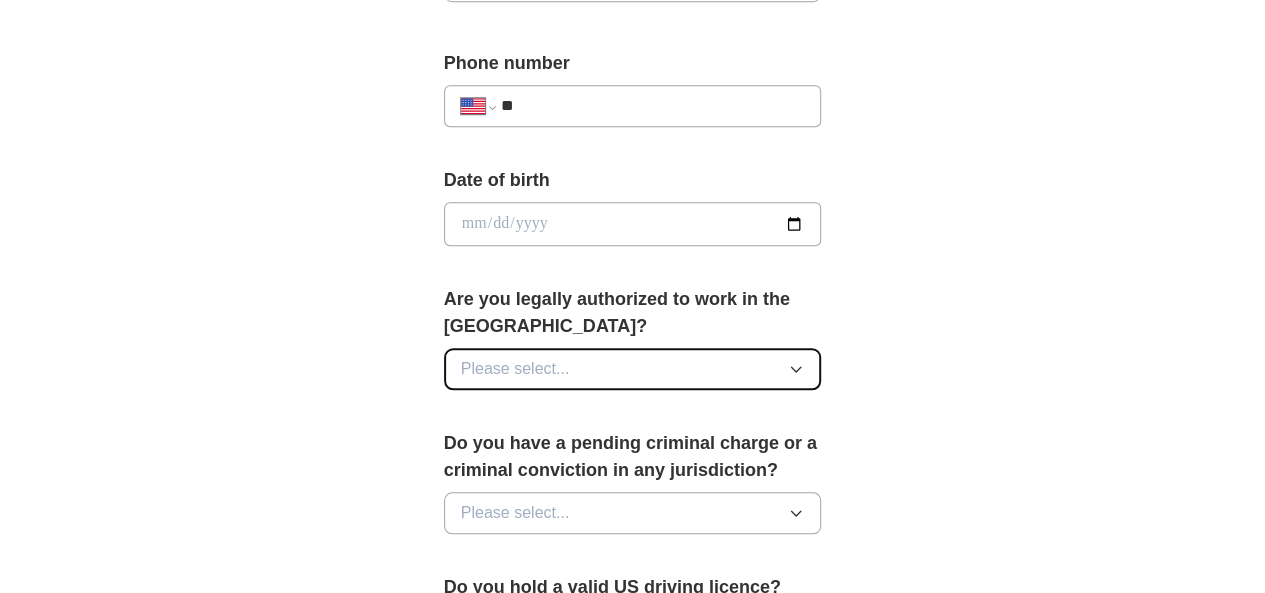 click on "Please select..." at bounding box center (633, 369) 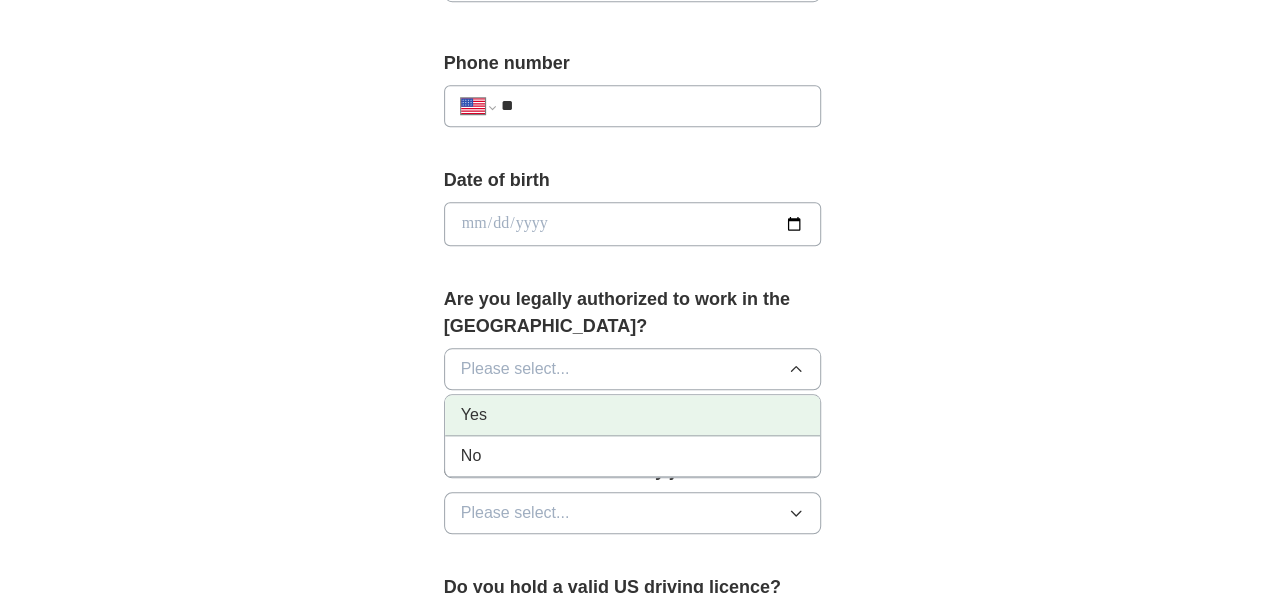 click on "Yes" at bounding box center (633, 415) 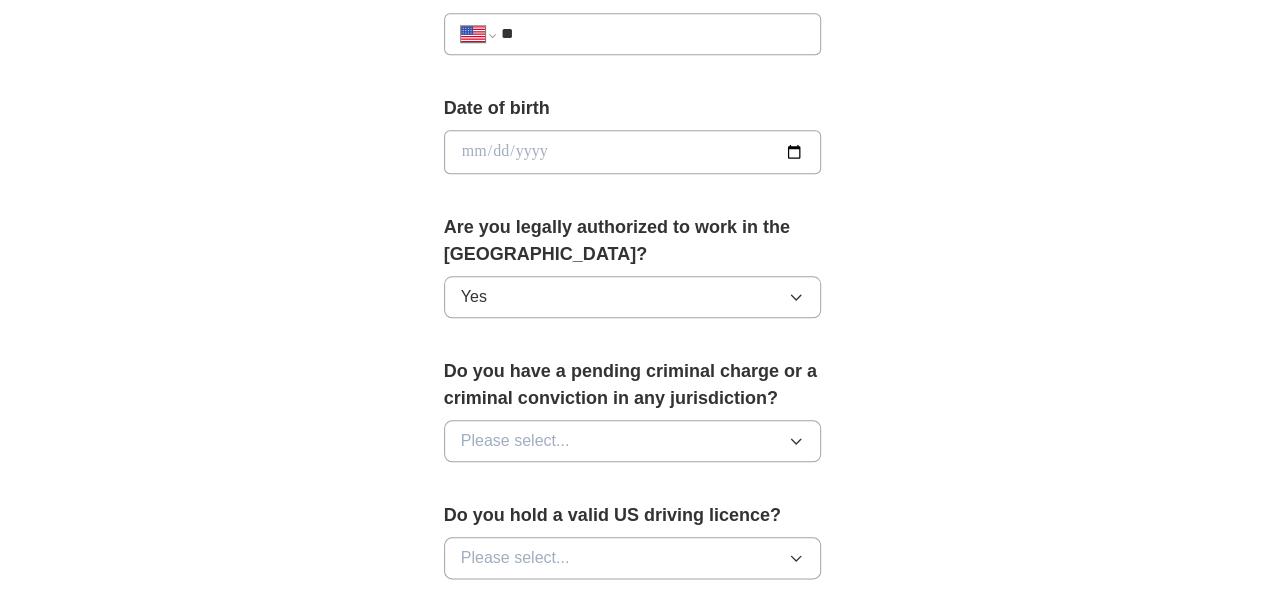 scroll, scrollTop: 900, scrollLeft: 0, axis: vertical 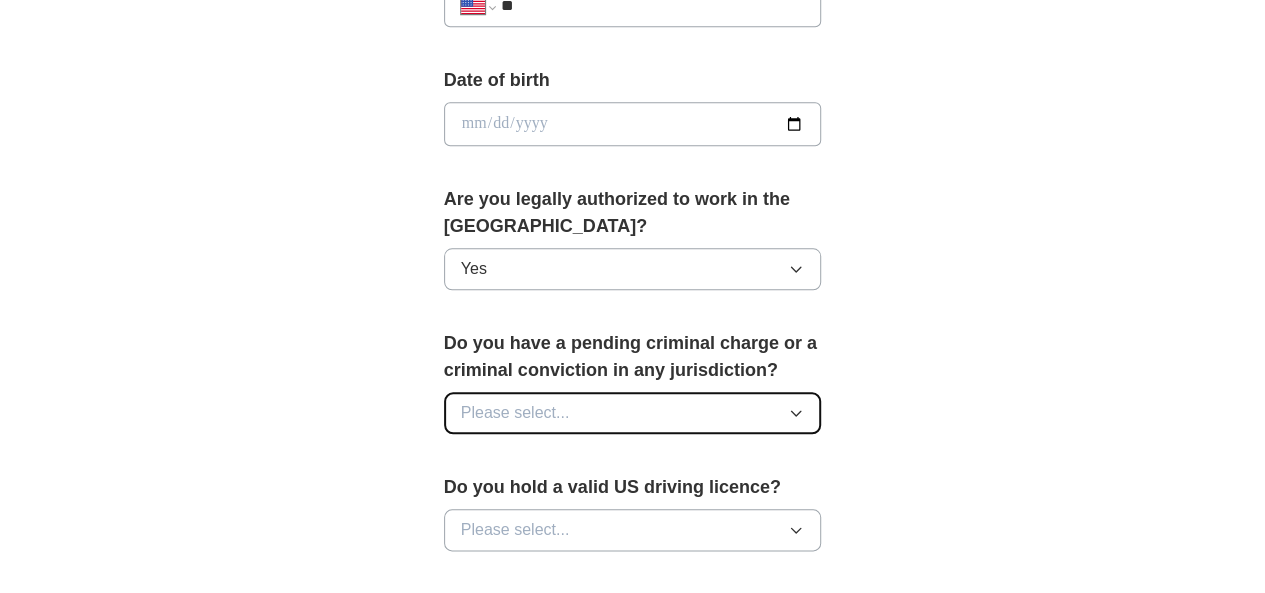 click on "Please select..." at bounding box center [633, 413] 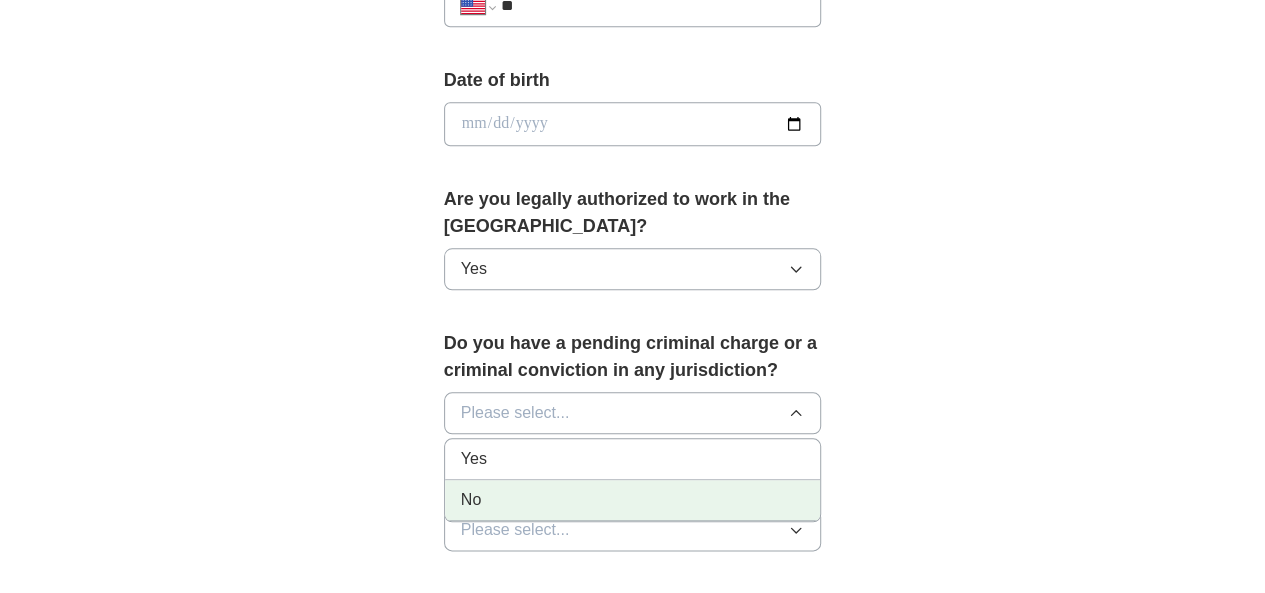 click on "No" at bounding box center [633, 500] 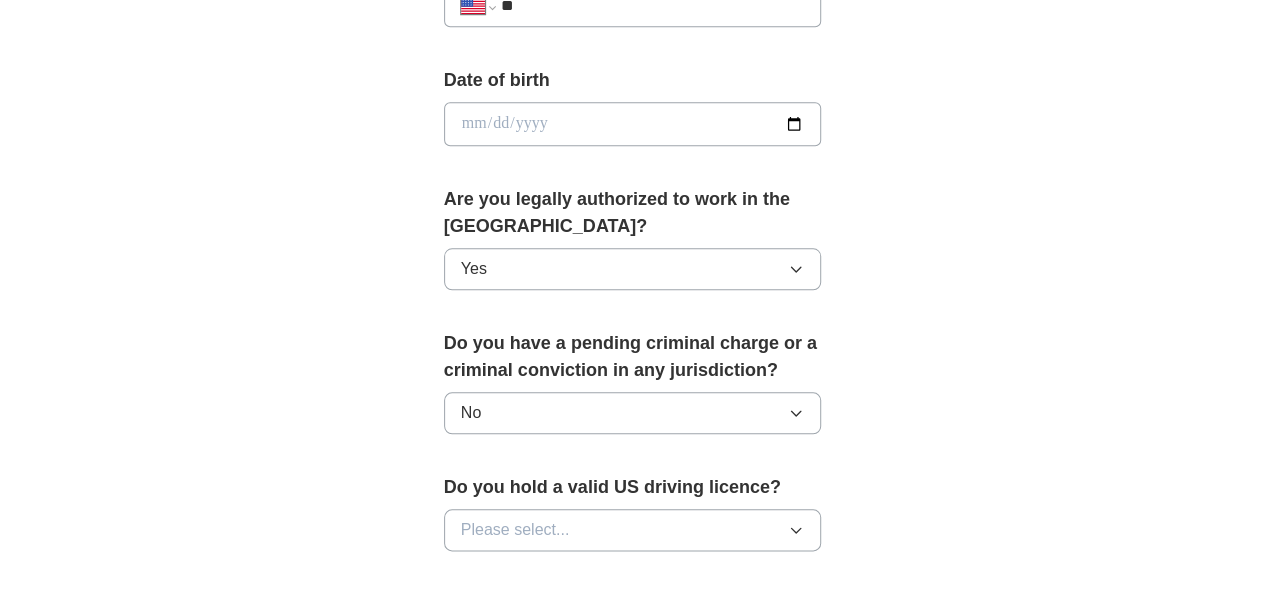 scroll, scrollTop: 1000, scrollLeft: 0, axis: vertical 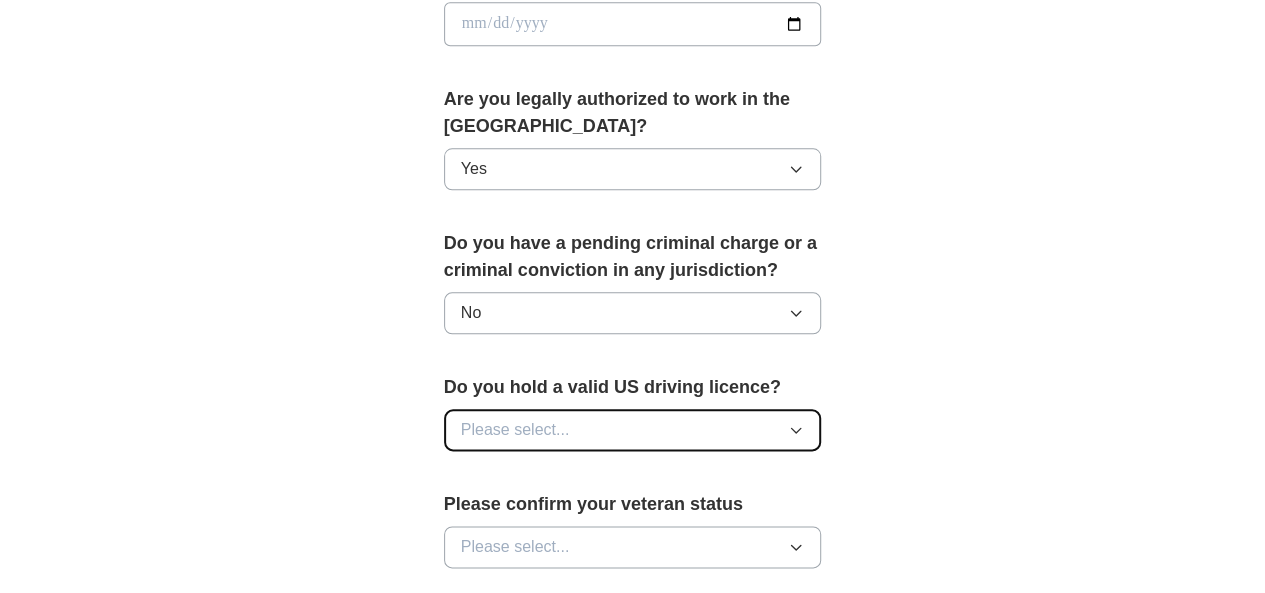 click on "Please select..." at bounding box center [633, 430] 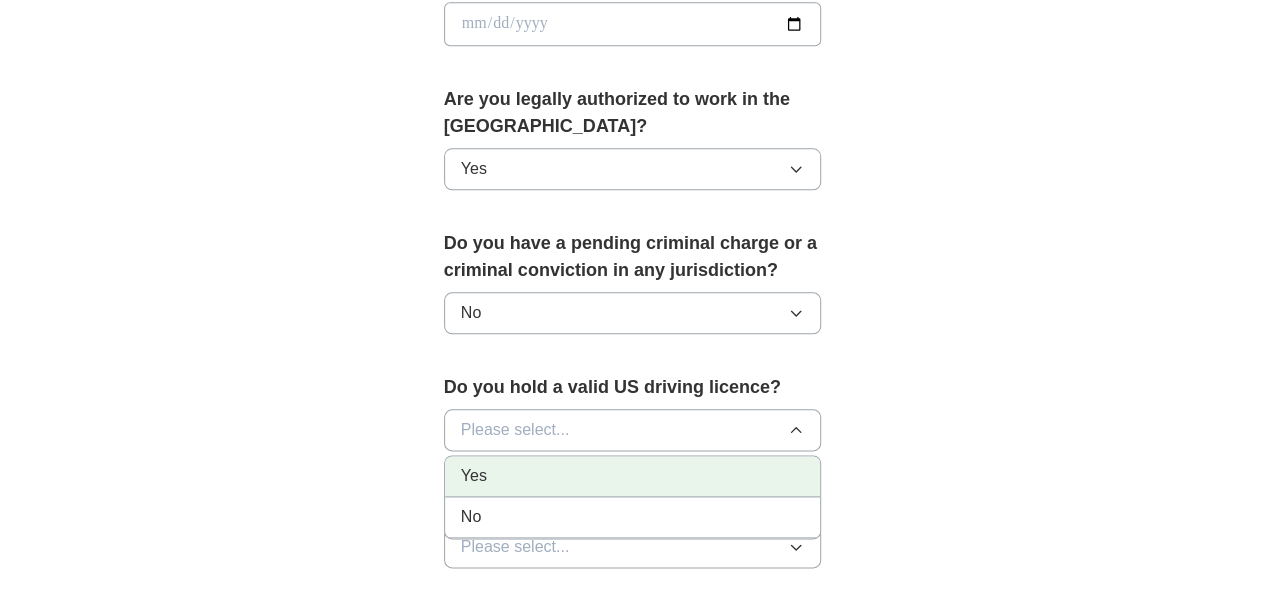 click on "Yes" at bounding box center (633, 476) 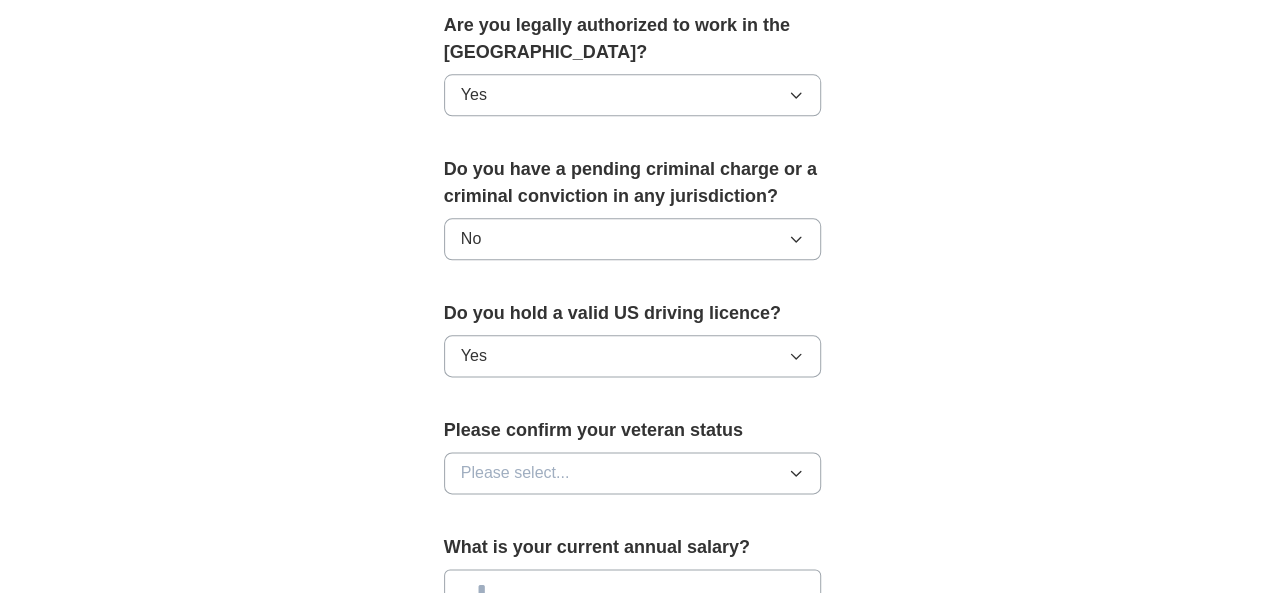 scroll, scrollTop: 1200, scrollLeft: 0, axis: vertical 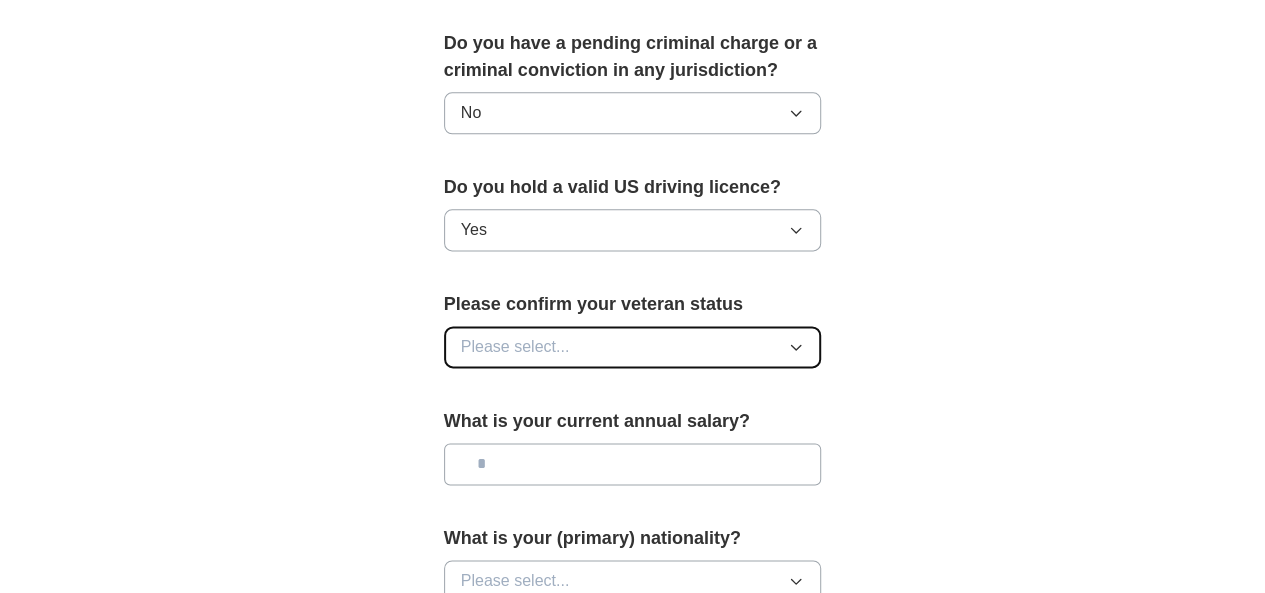 click on "Please select..." at bounding box center (633, 347) 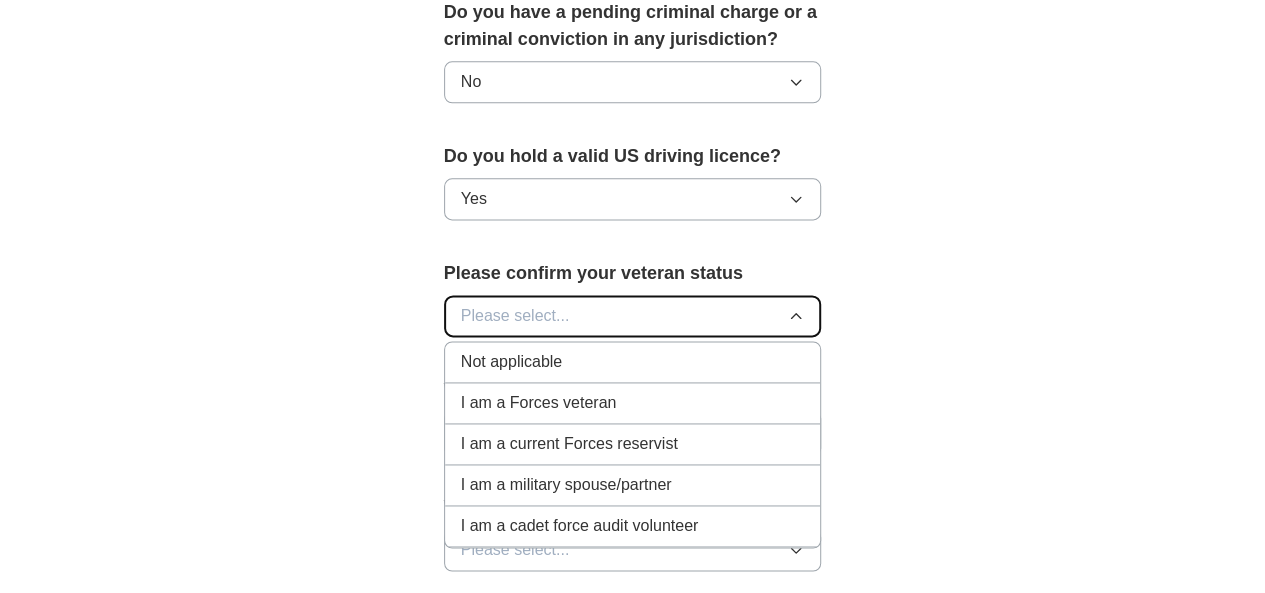 scroll, scrollTop: 1200, scrollLeft: 0, axis: vertical 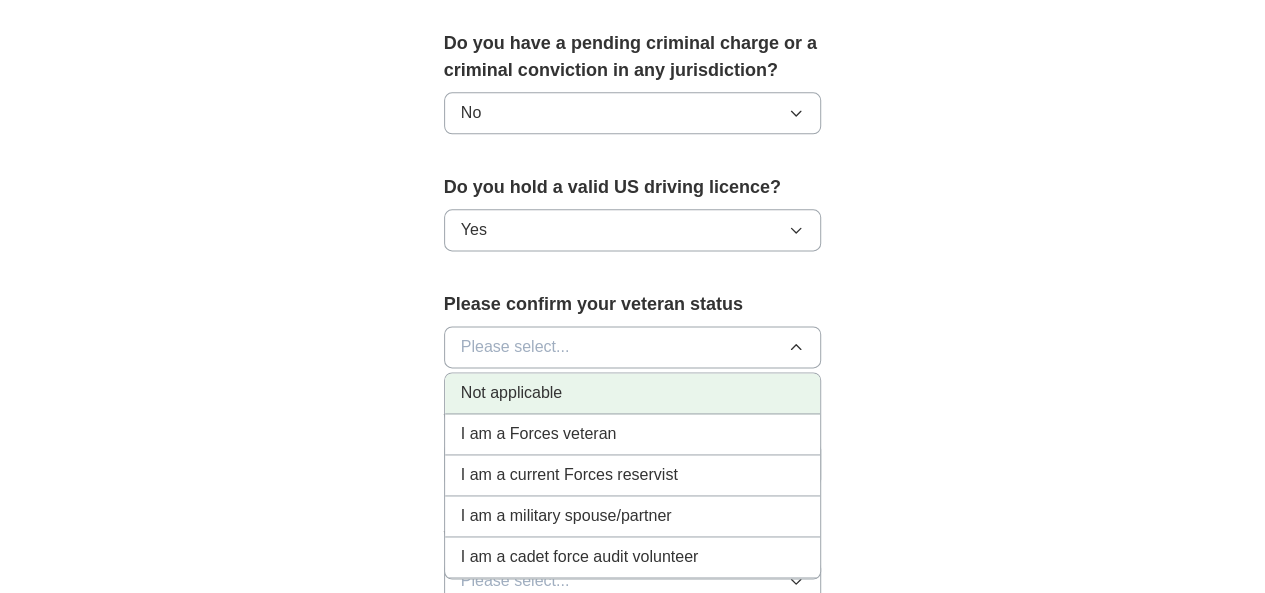 click on "Not applicable" at bounding box center (633, 393) 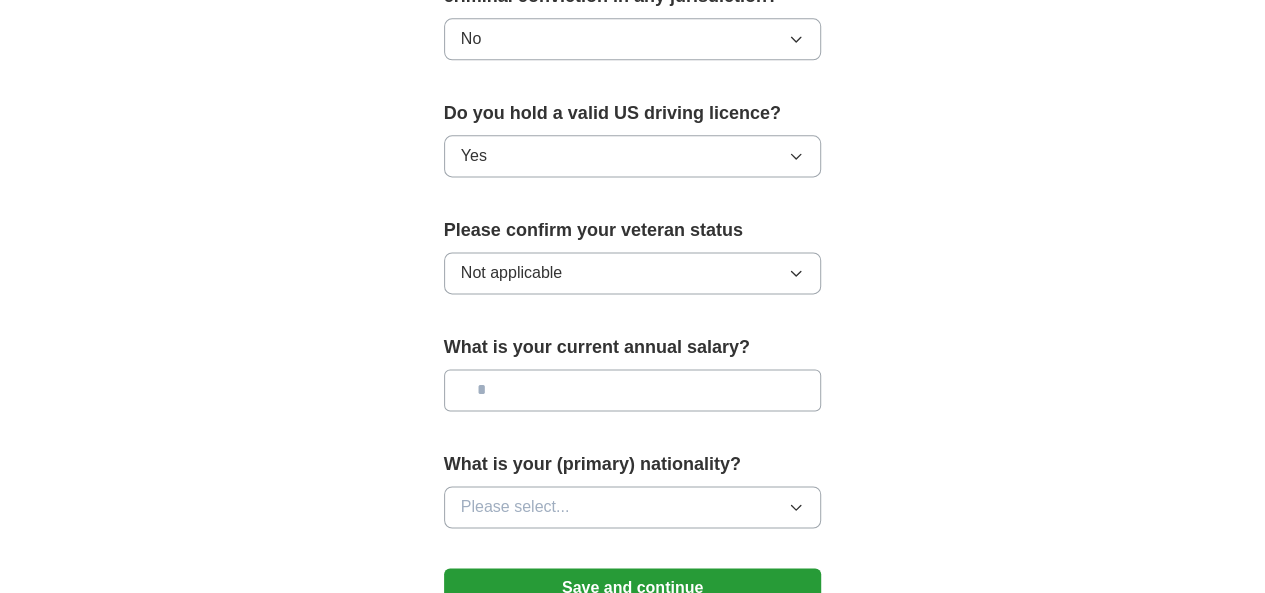 scroll, scrollTop: 1300, scrollLeft: 0, axis: vertical 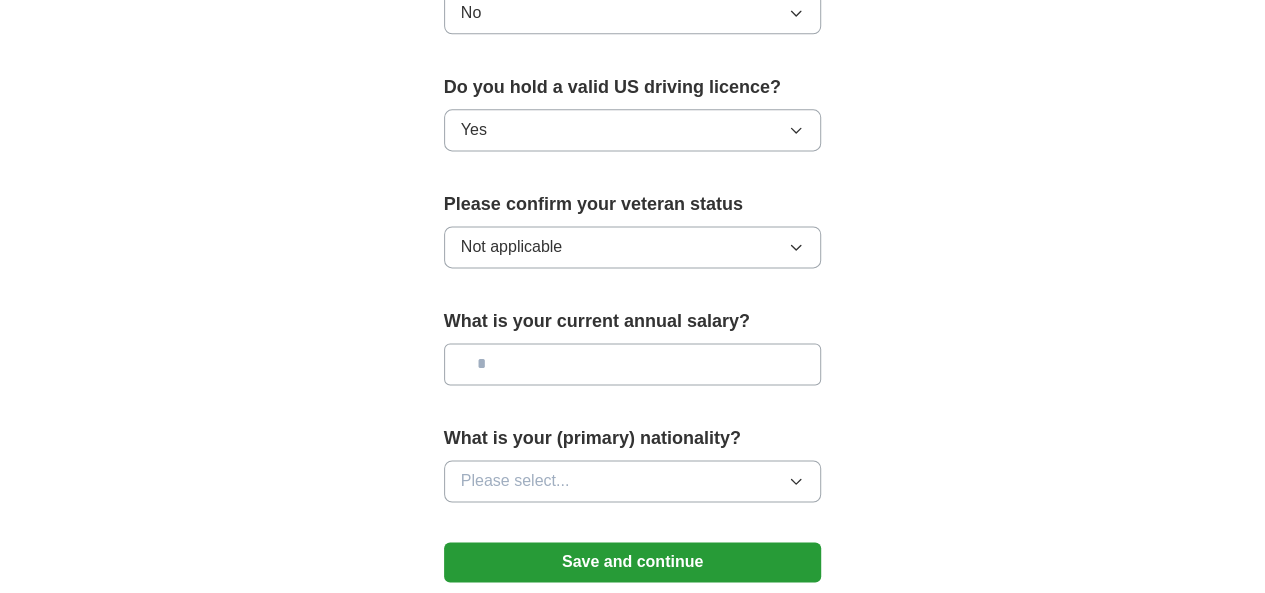 click at bounding box center (633, 364) 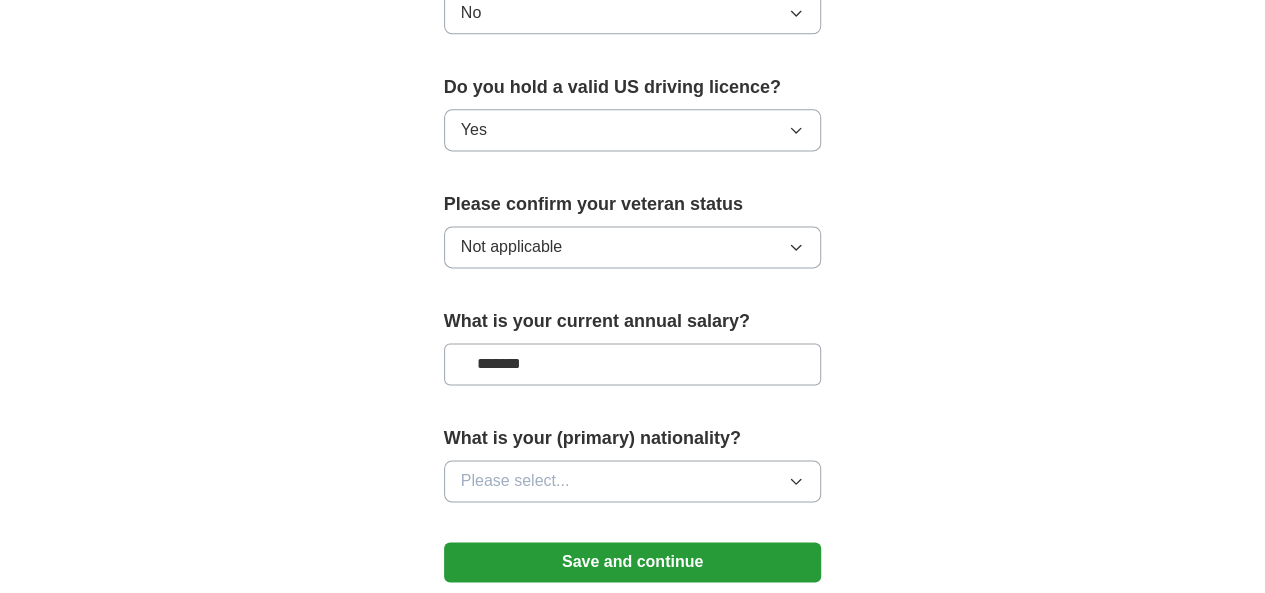 type on "*******" 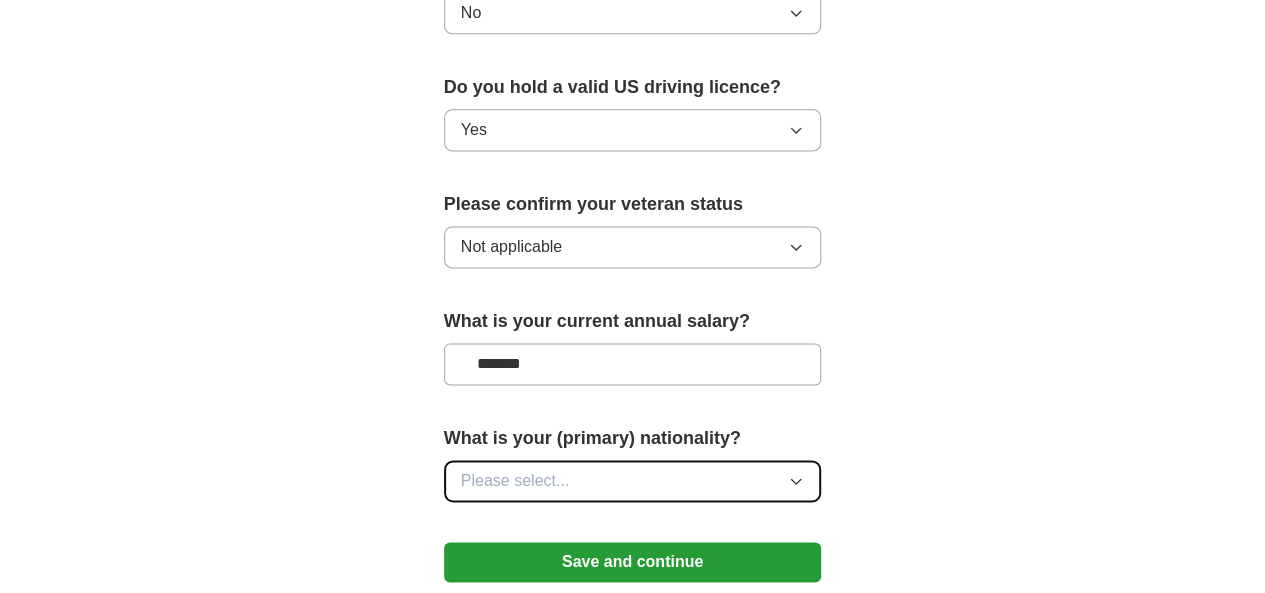 click on "Please select..." at bounding box center (633, 481) 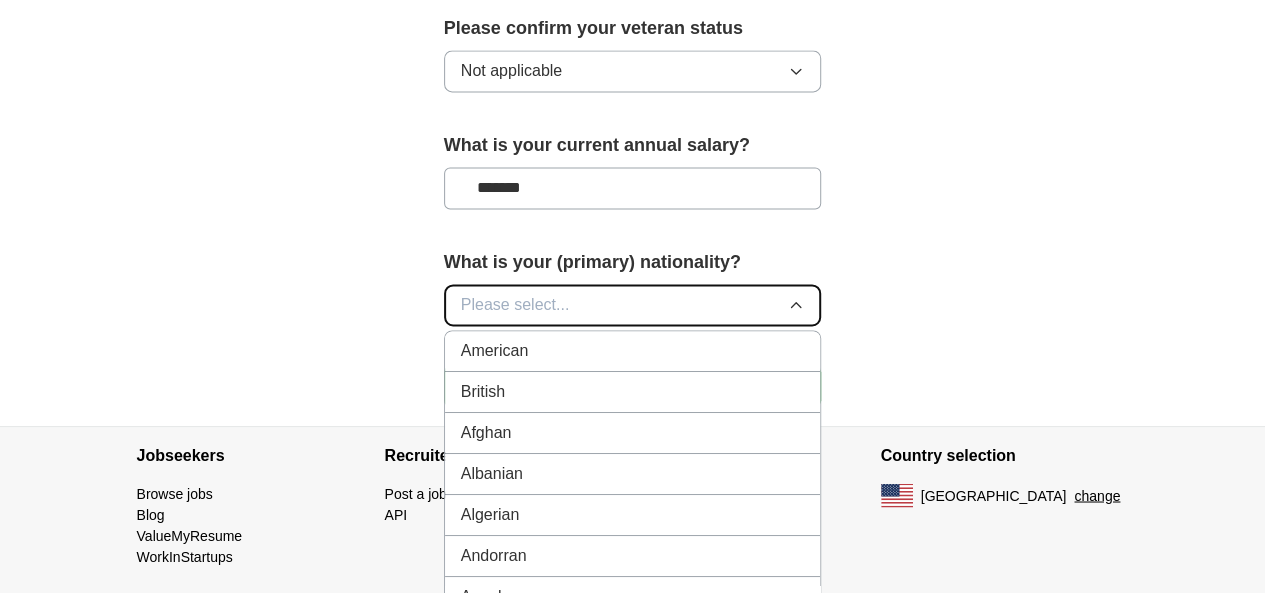 scroll, scrollTop: 1578, scrollLeft: 0, axis: vertical 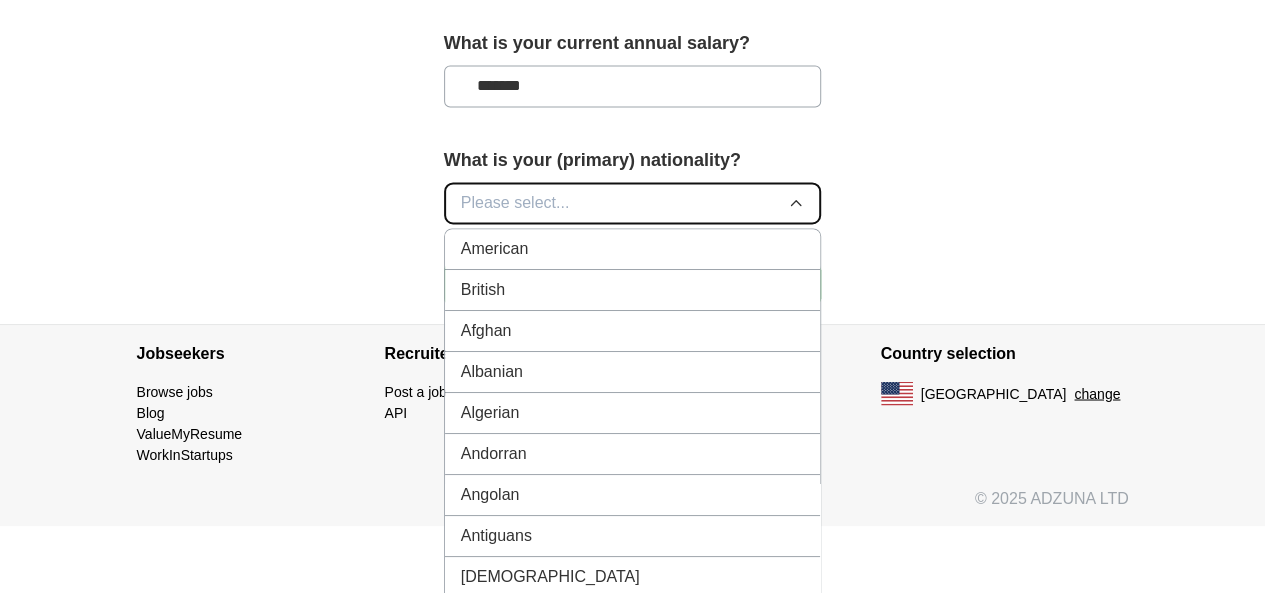 click on "Please select..." at bounding box center [633, 203] 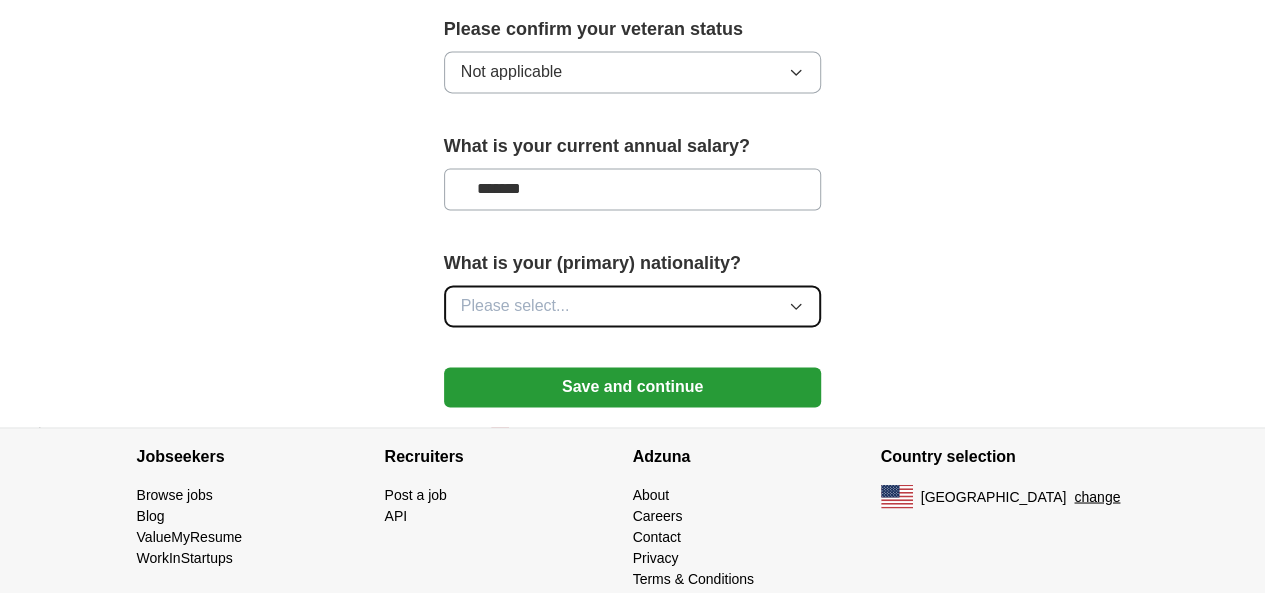 click on "Please select..." at bounding box center (515, 306) 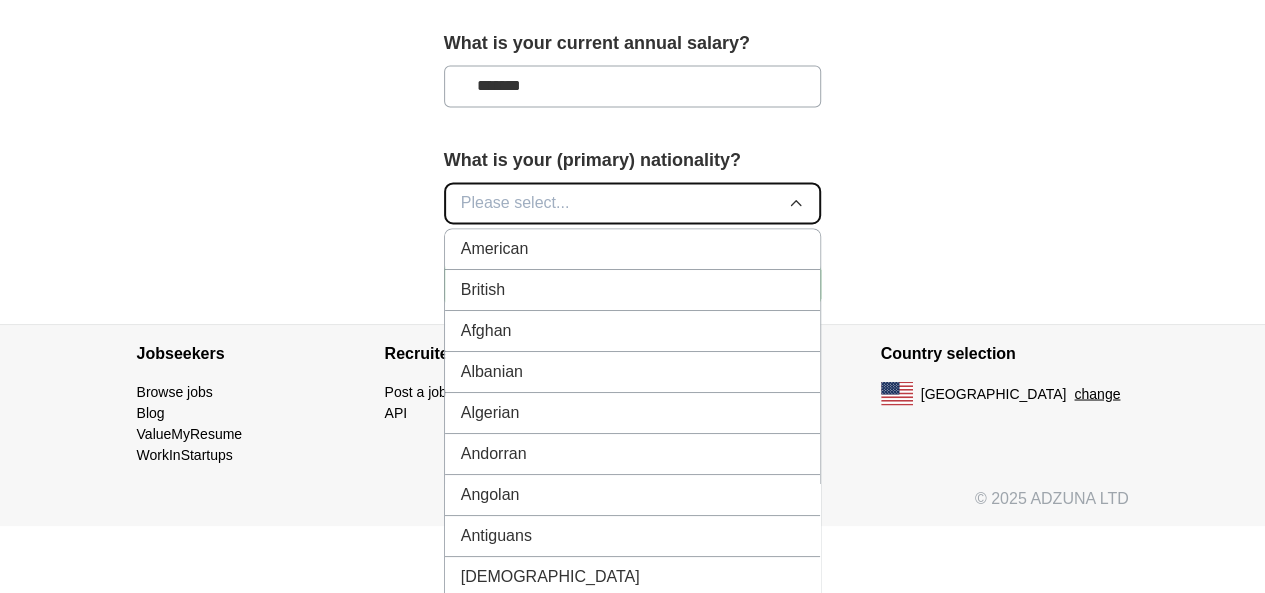 type 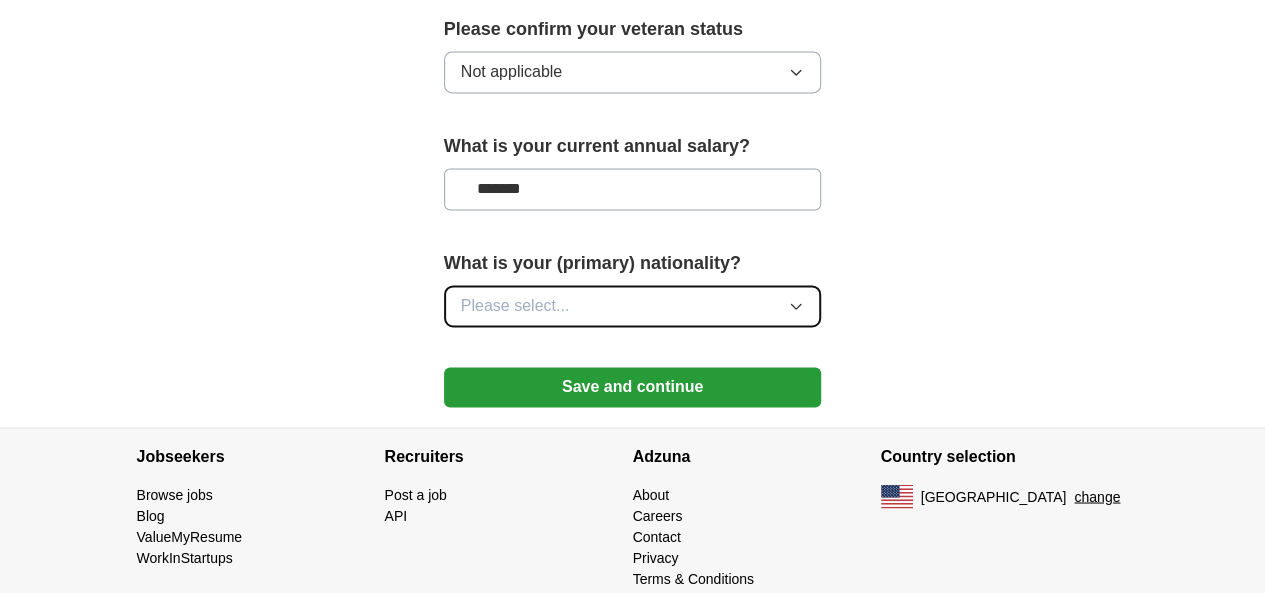 click on "Please select..." at bounding box center [515, 306] 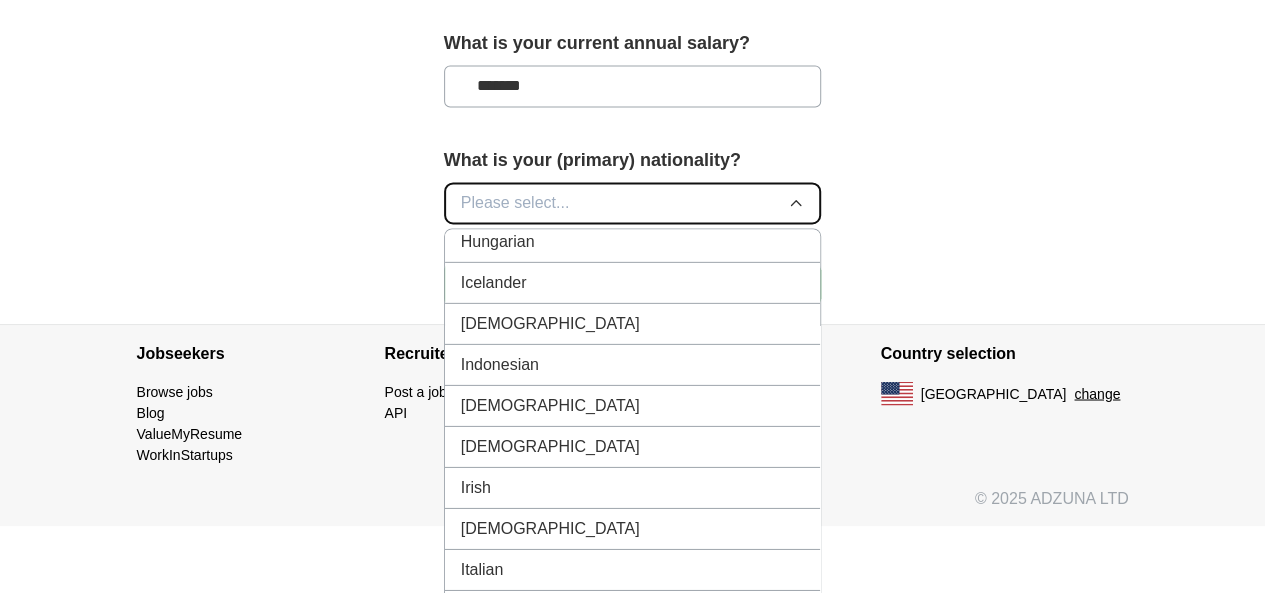 scroll, scrollTop: 3200, scrollLeft: 0, axis: vertical 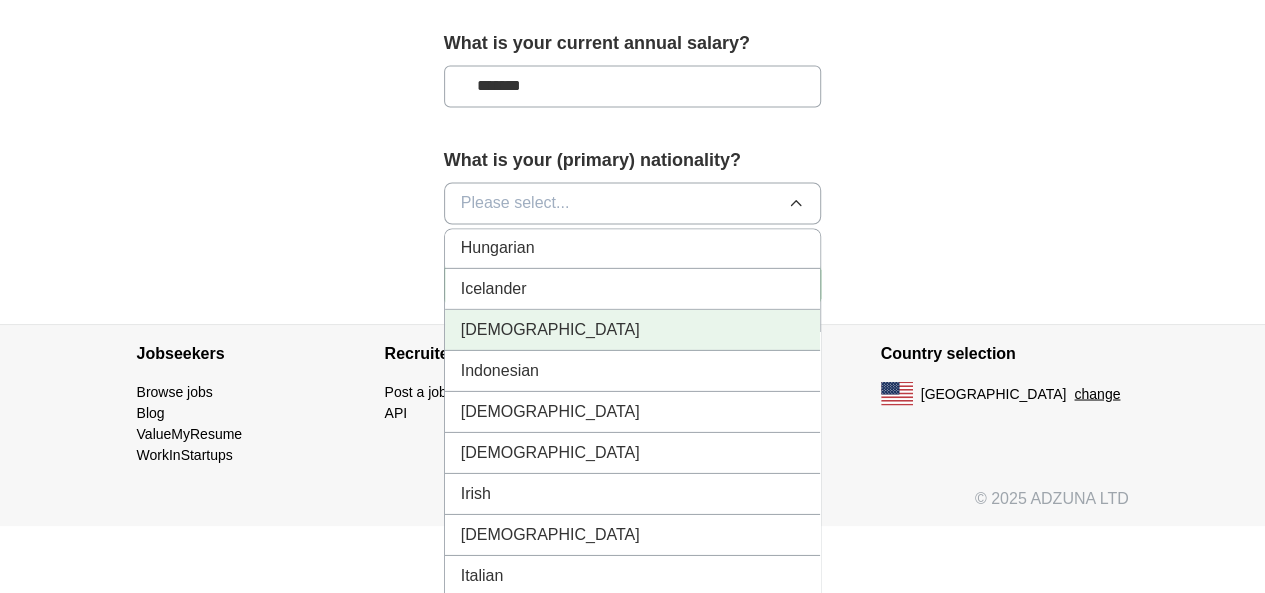 click on "Indian" at bounding box center (633, 329) 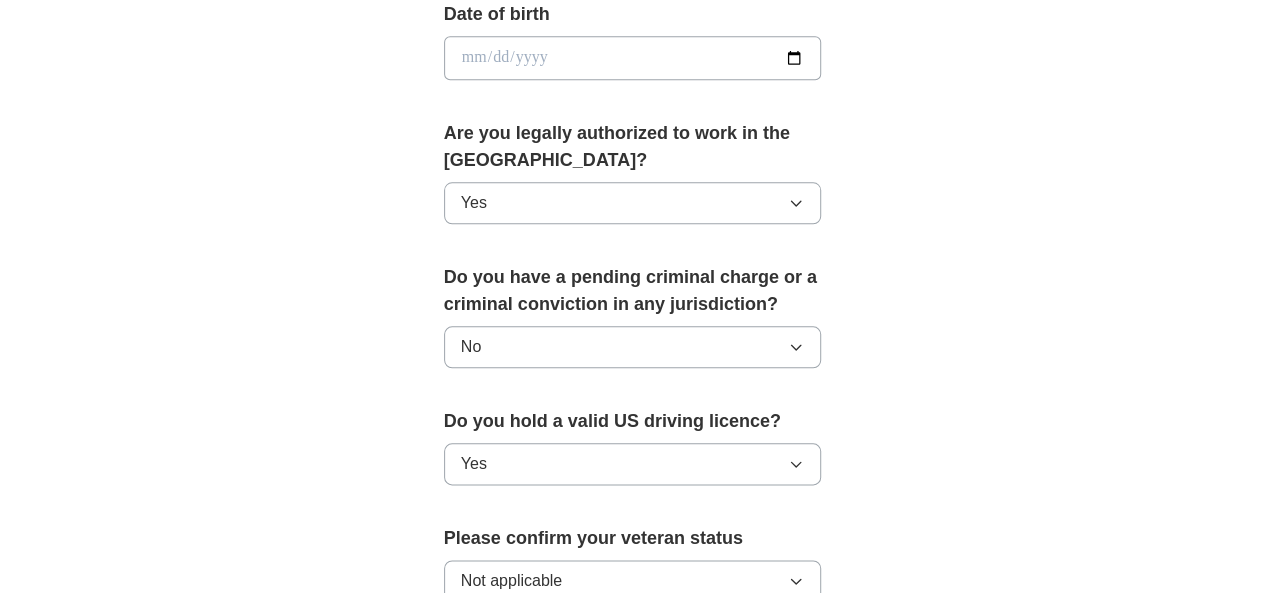 scroll, scrollTop: 775, scrollLeft: 0, axis: vertical 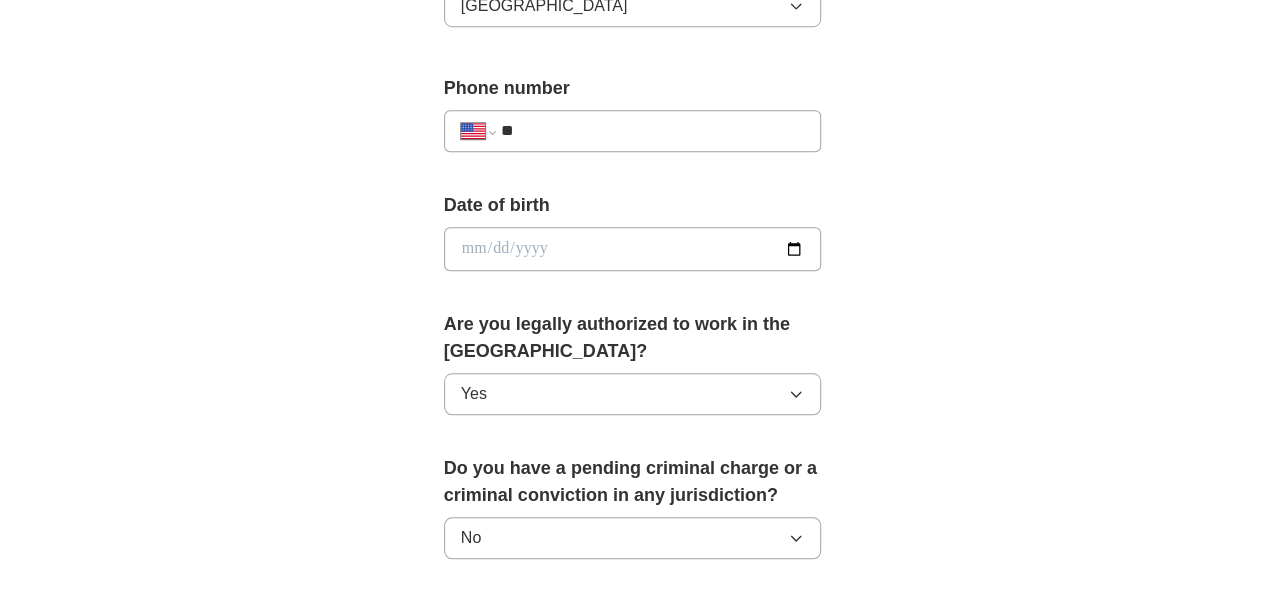 click at bounding box center (633, 249) 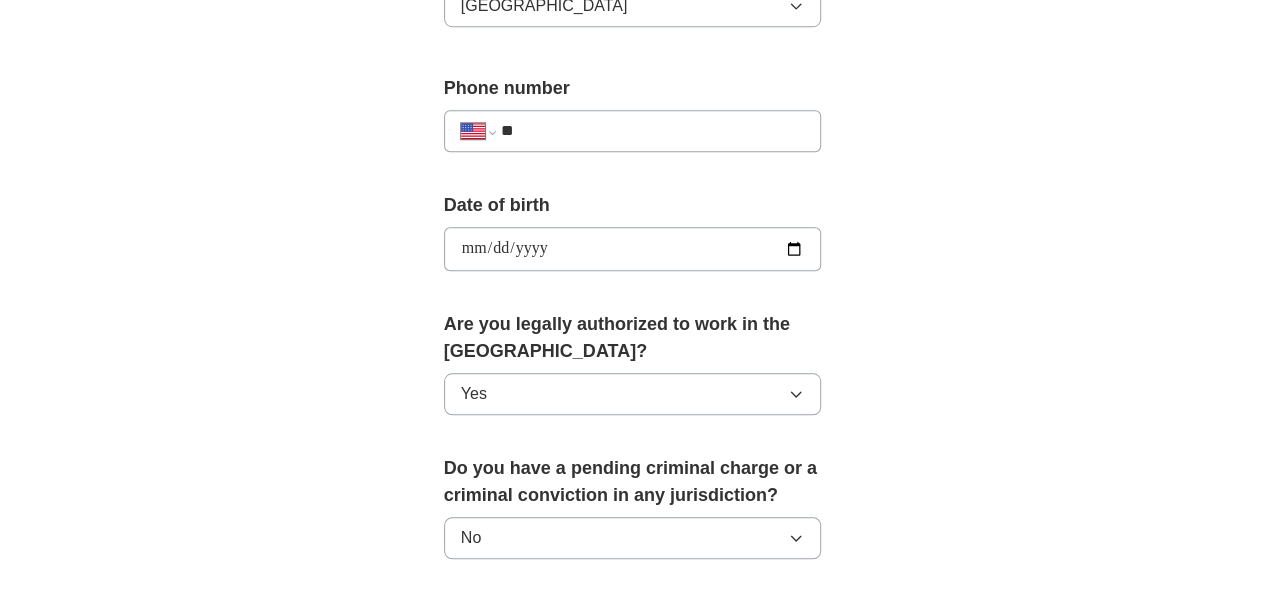 type on "**********" 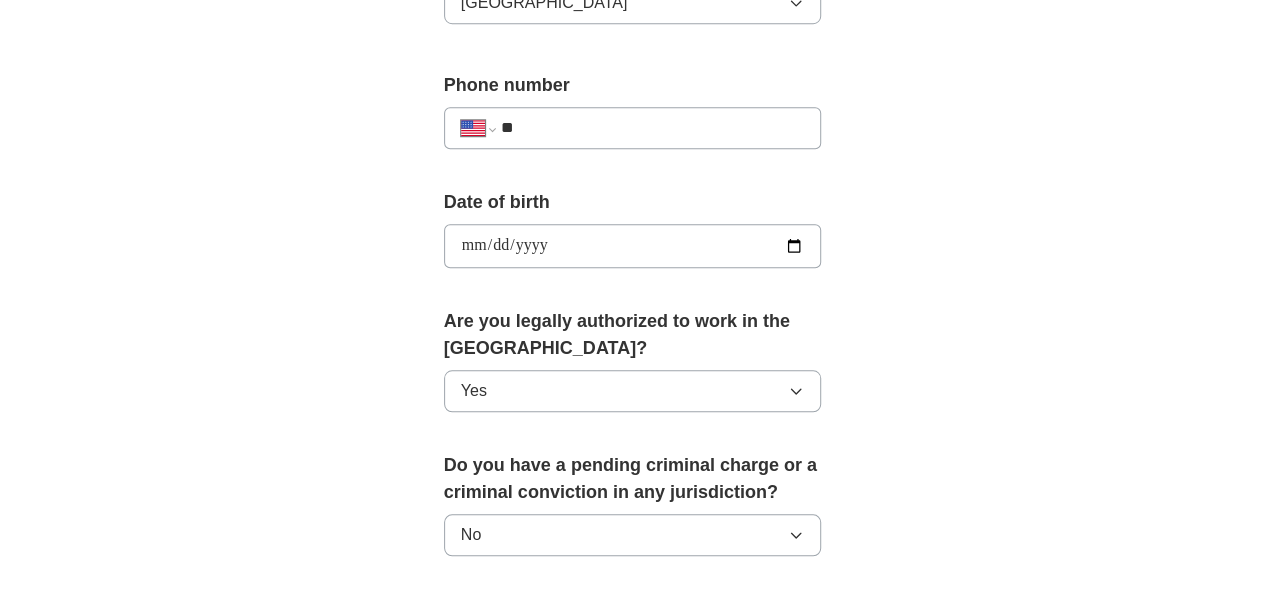scroll, scrollTop: 675, scrollLeft: 0, axis: vertical 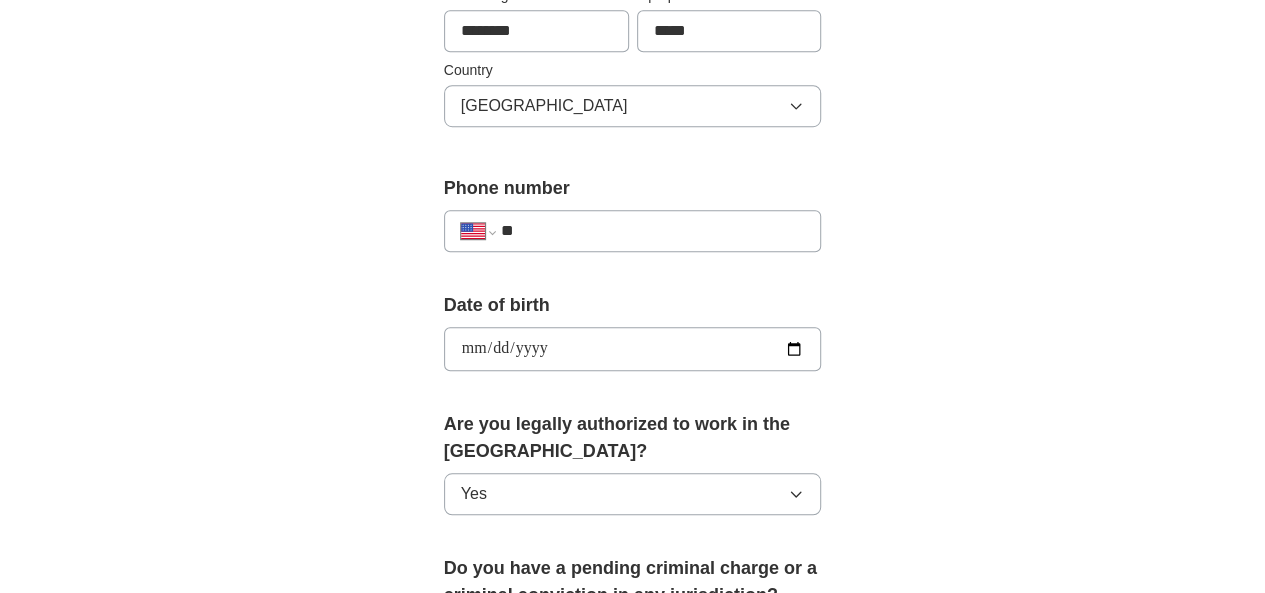 click on "**" at bounding box center [653, 231] 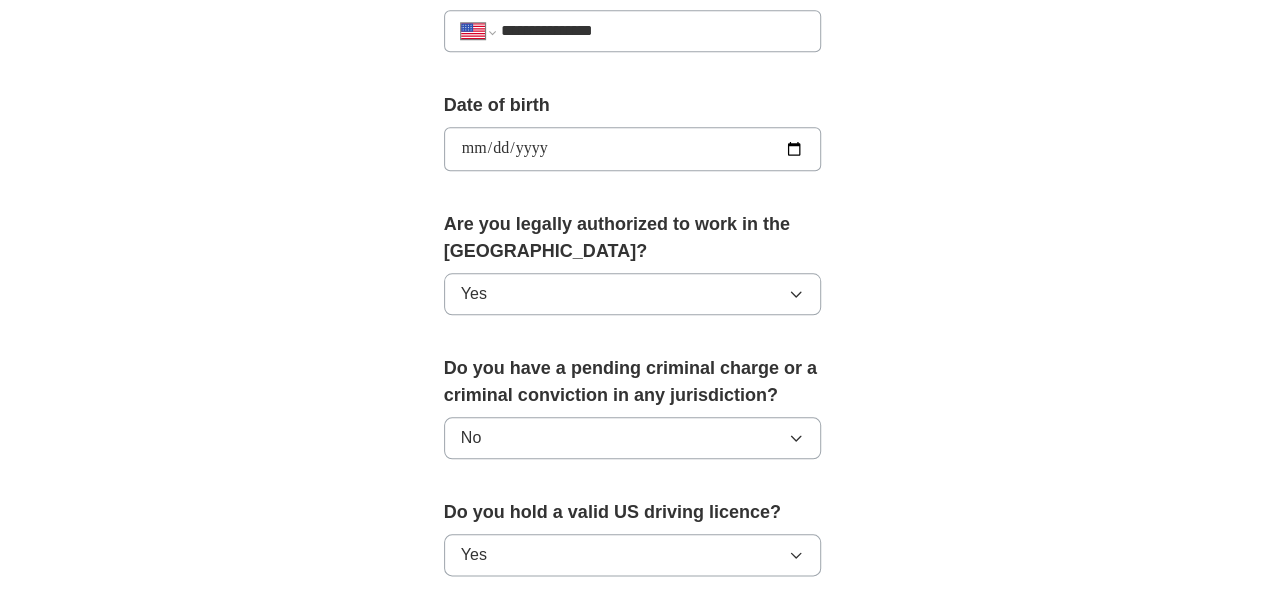 scroll, scrollTop: 575, scrollLeft: 0, axis: vertical 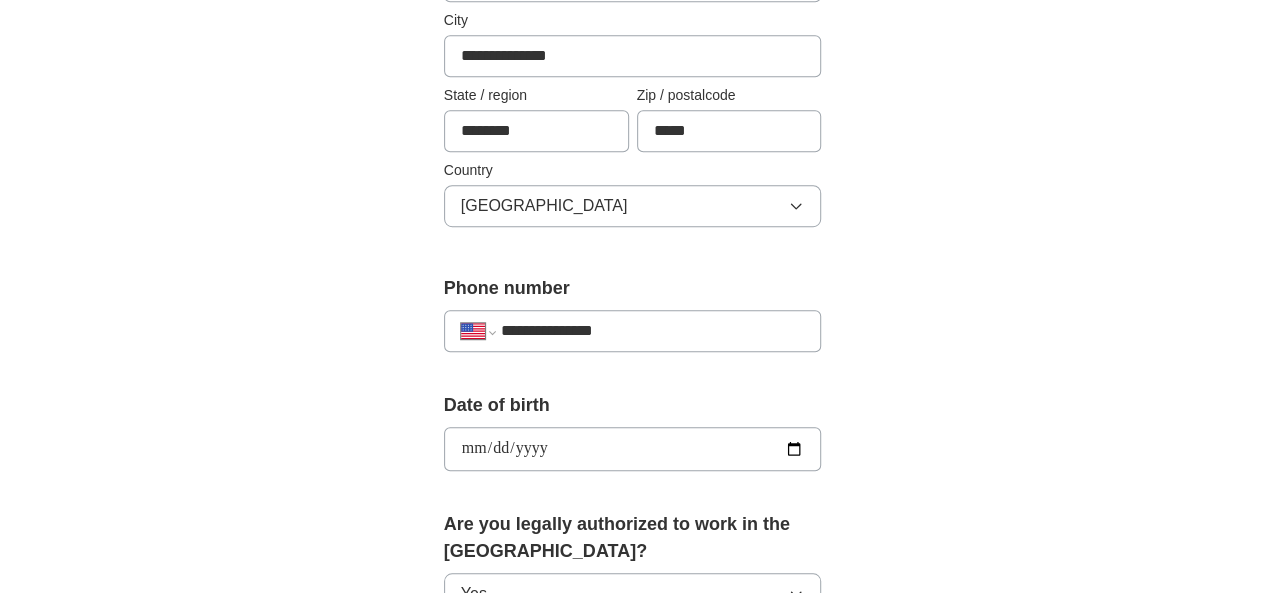 click on "**********" at bounding box center (653, 331) 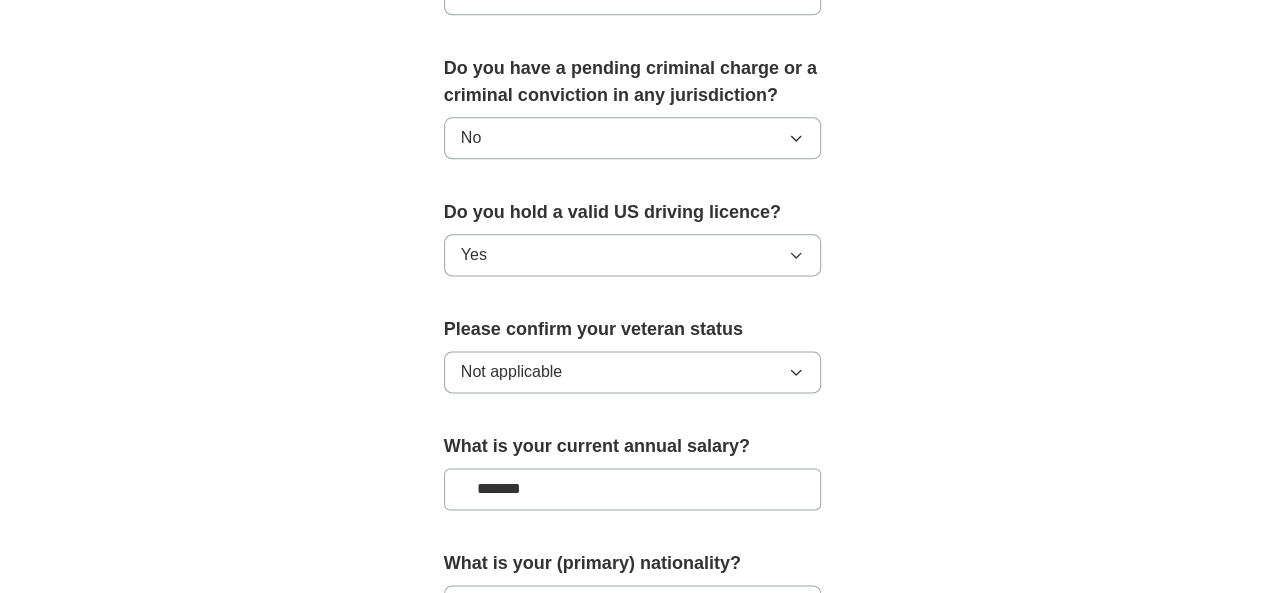 scroll, scrollTop: 1475, scrollLeft: 0, axis: vertical 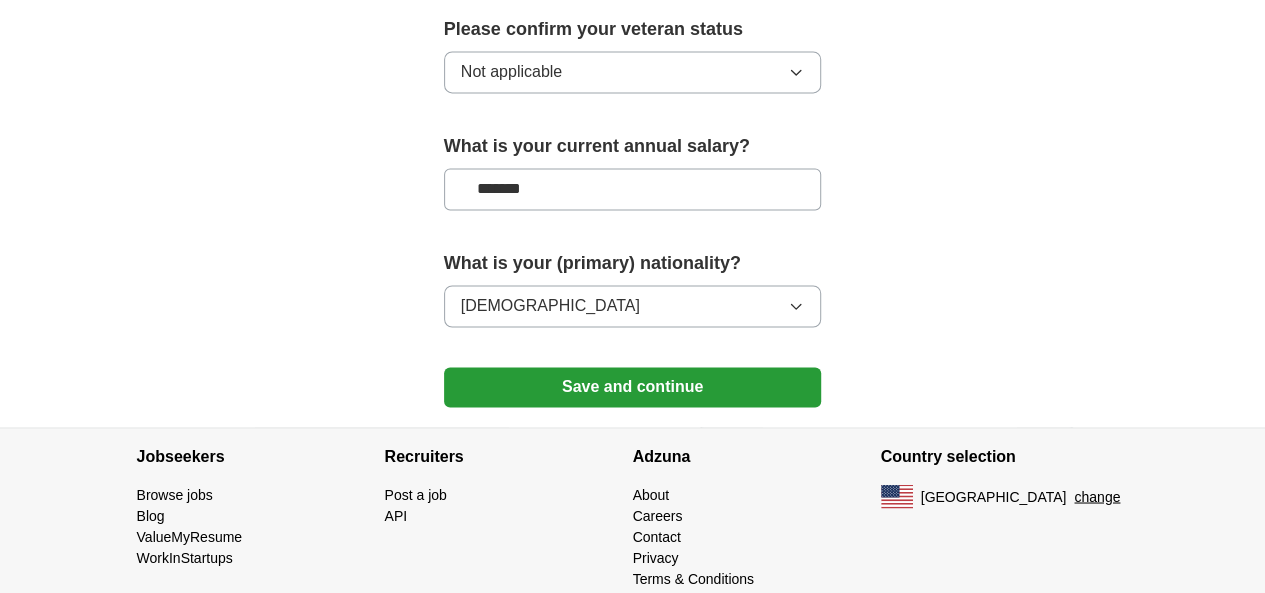 type on "**********" 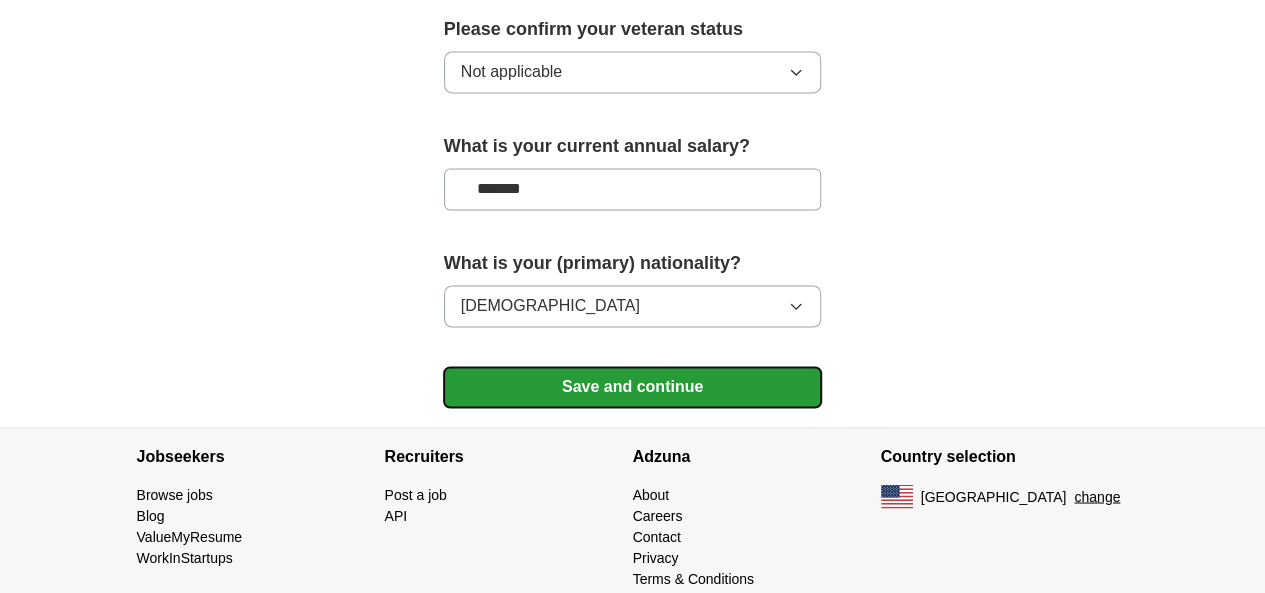 click on "Save and continue" at bounding box center [633, 387] 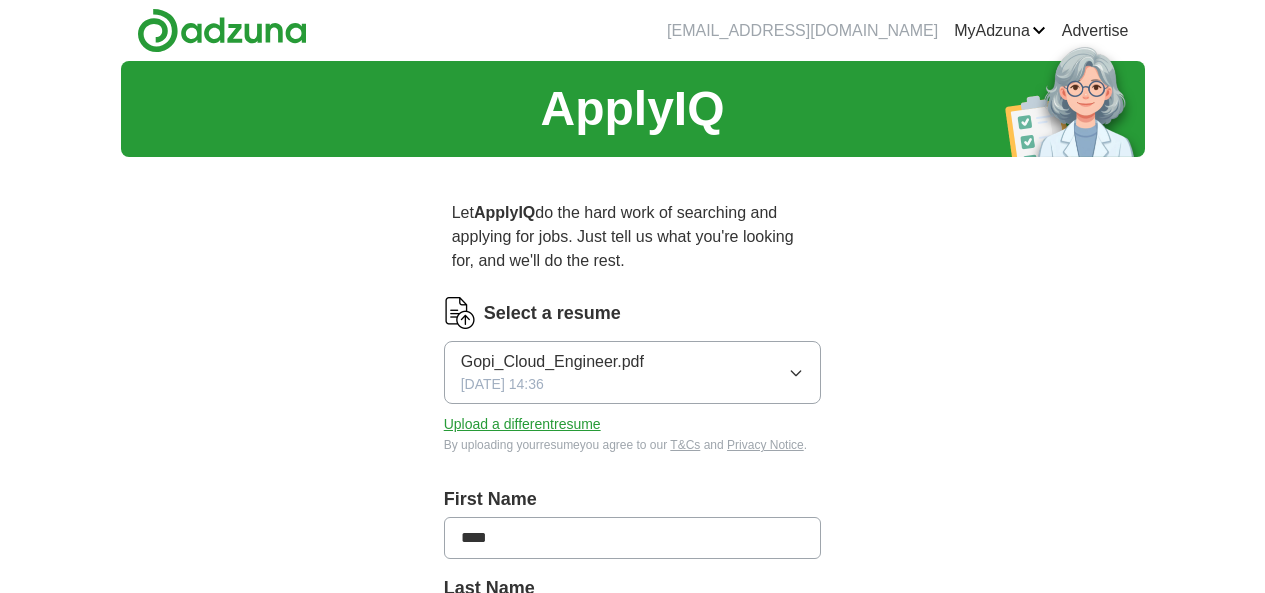 scroll, scrollTop: 400, scrollLeft: 0, axis: vertical 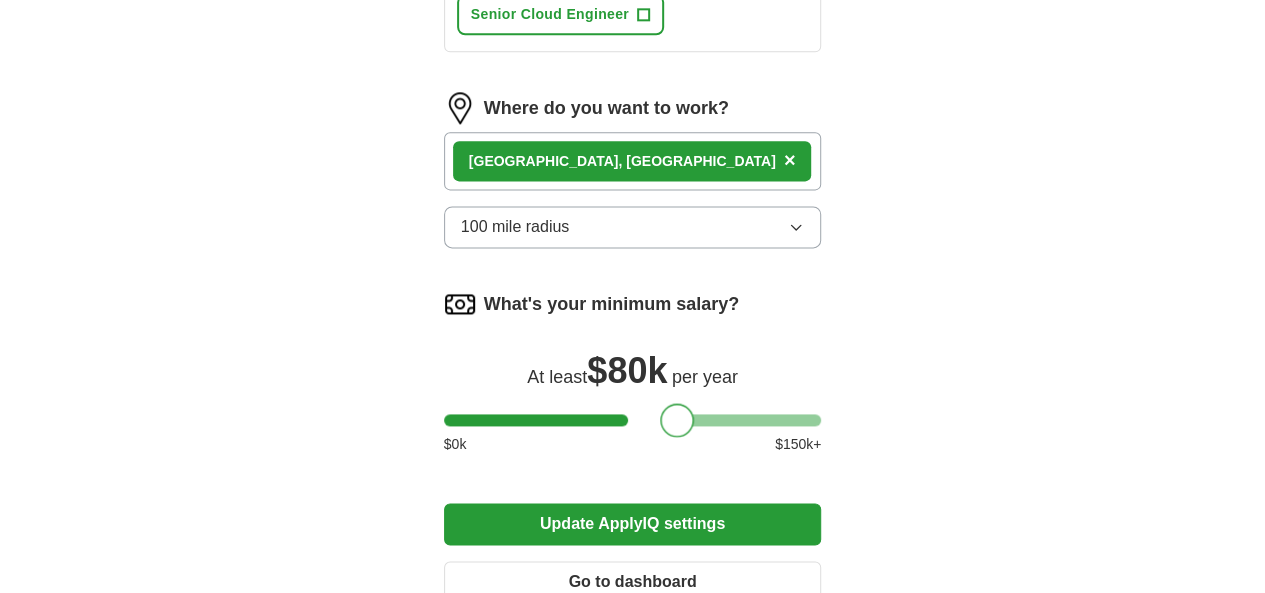 drag, startPoint x: 422, startPoint y: 166, endPoint x: 644, endPoint y: 163, distance: 222.02026 